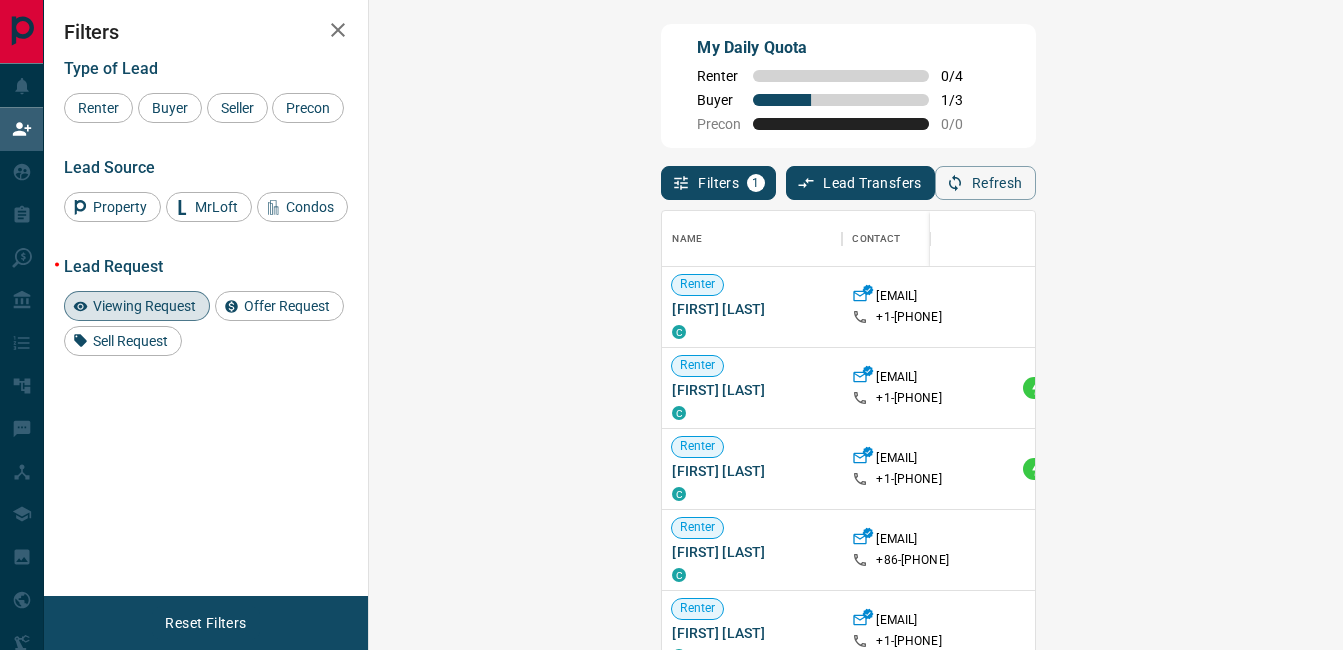 scroll, scrollTop: 0, scrollLeft: 0, axis: both 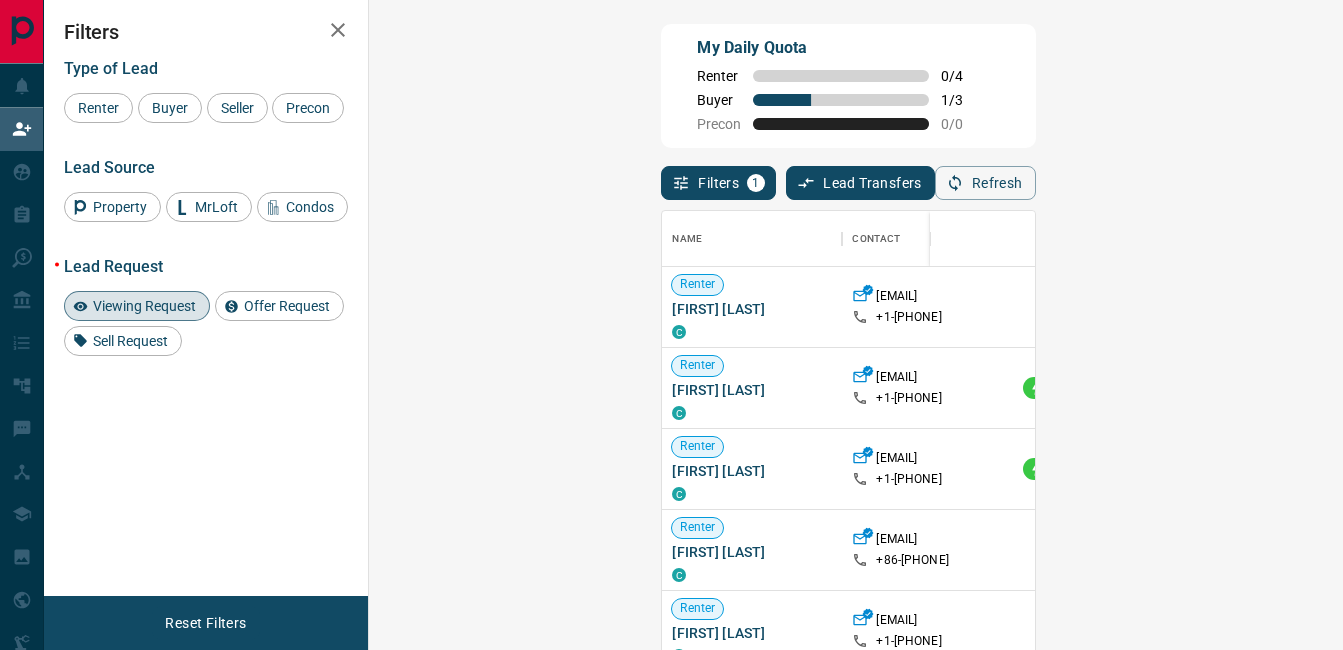 click on "Viewing Request   ( 3 )" at bounding box center (1489, 307) 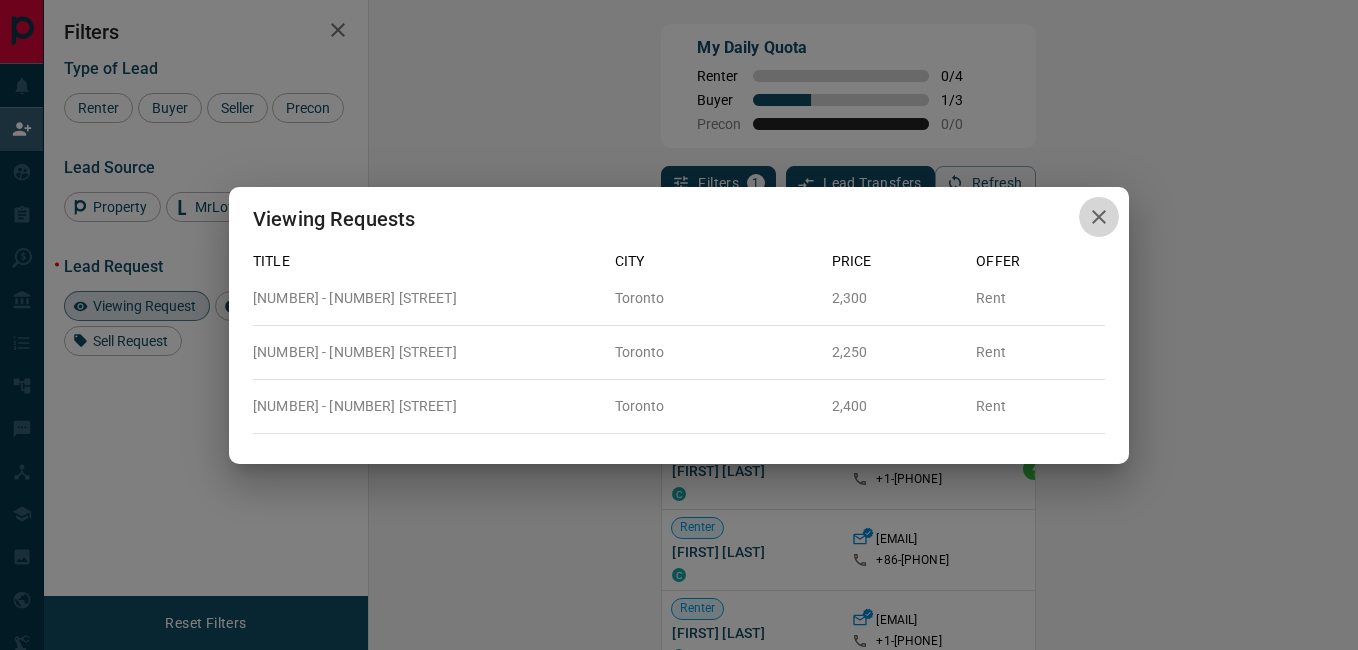 click 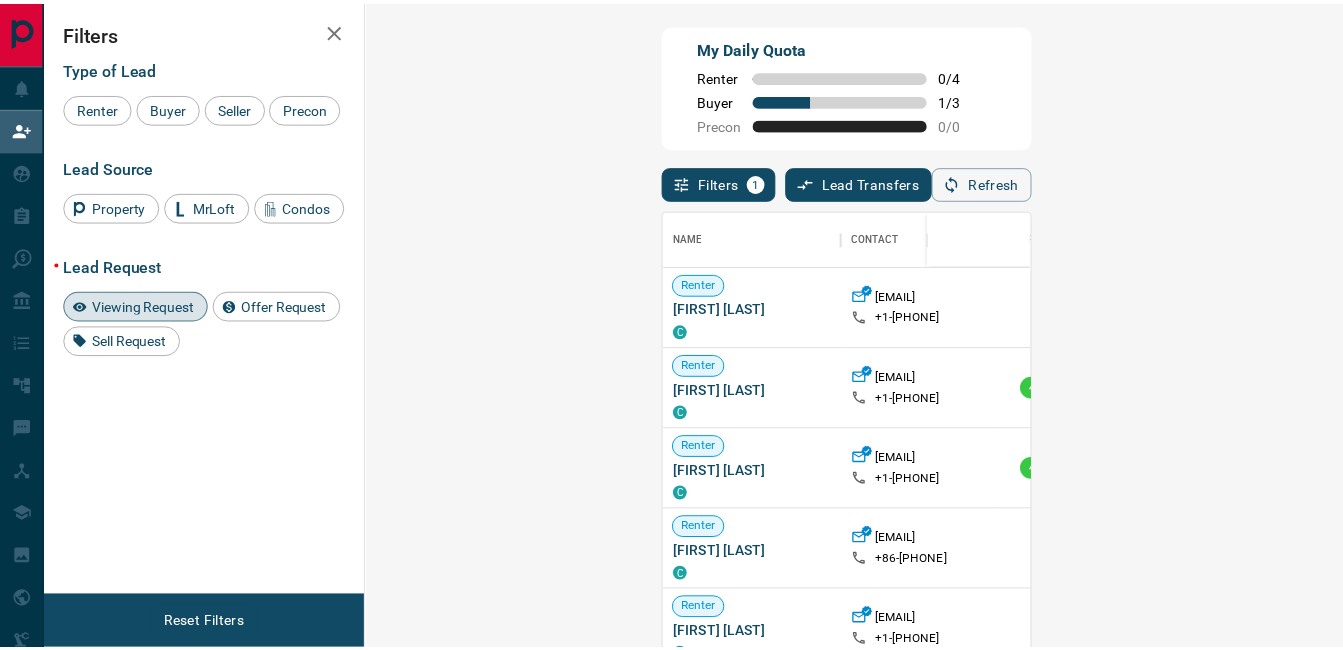 scroll, scrollTop: 16, scrollLeft: 16, axis: both 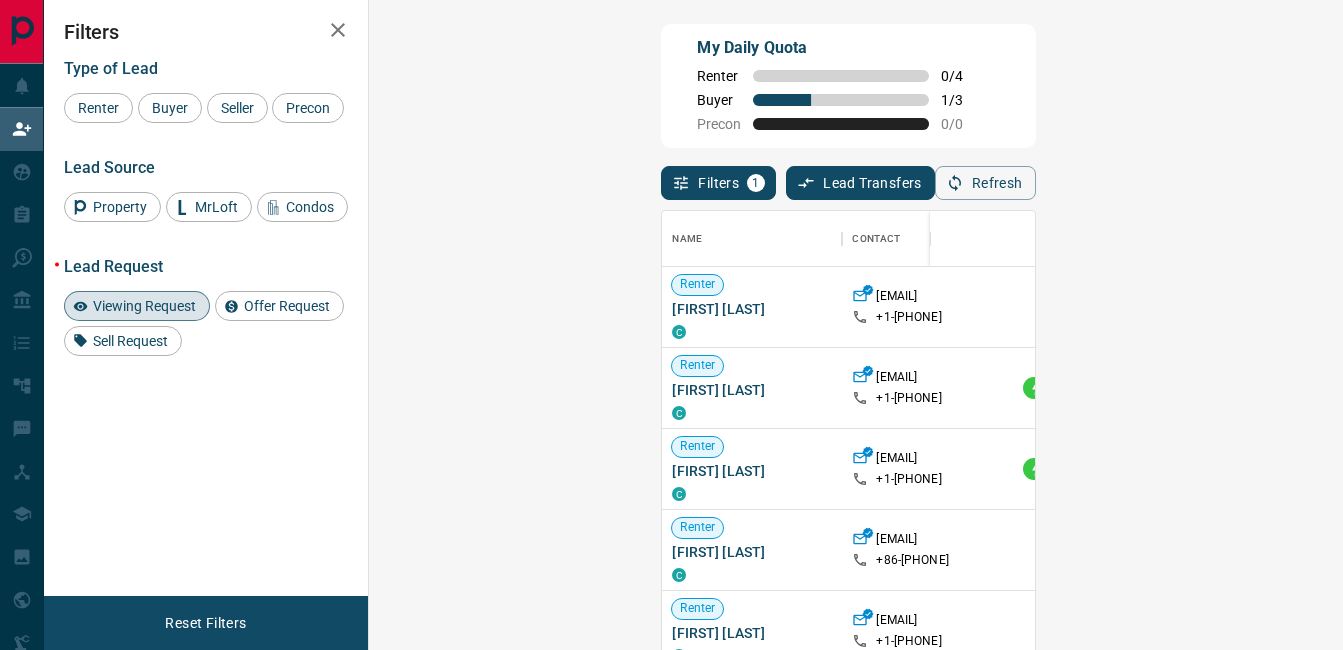 click on "Claim" at bounding box center [1548, 307] 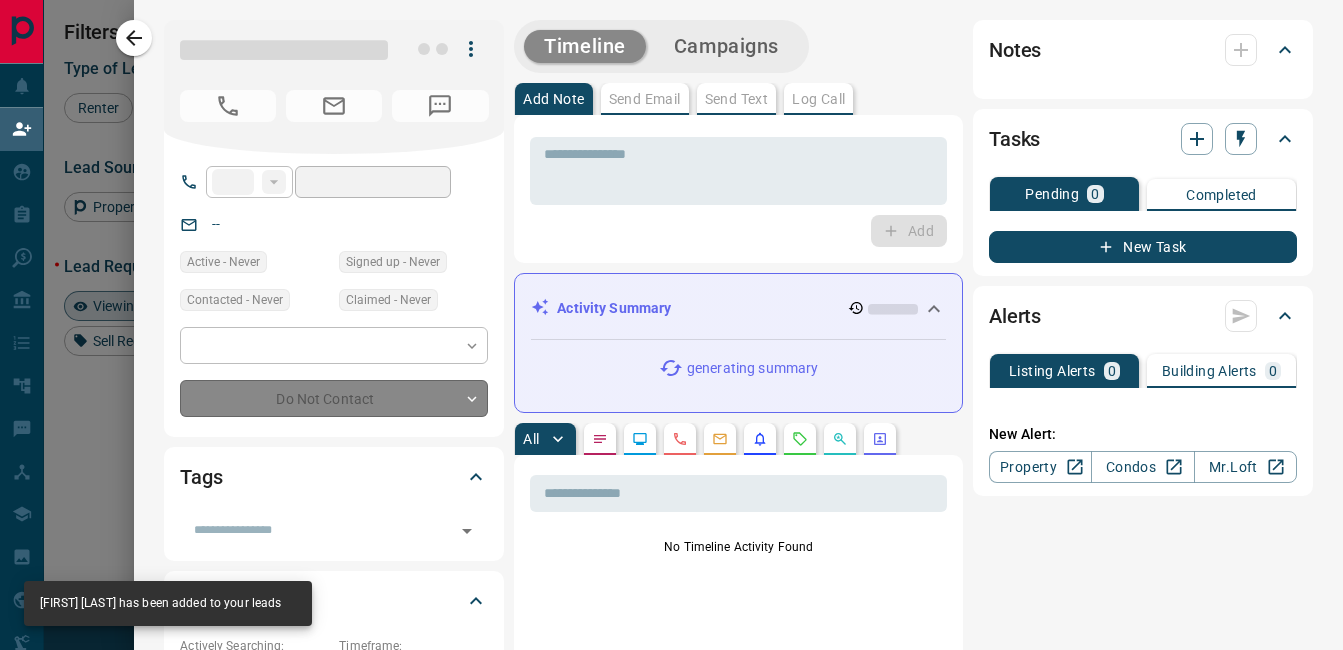 type on "**" 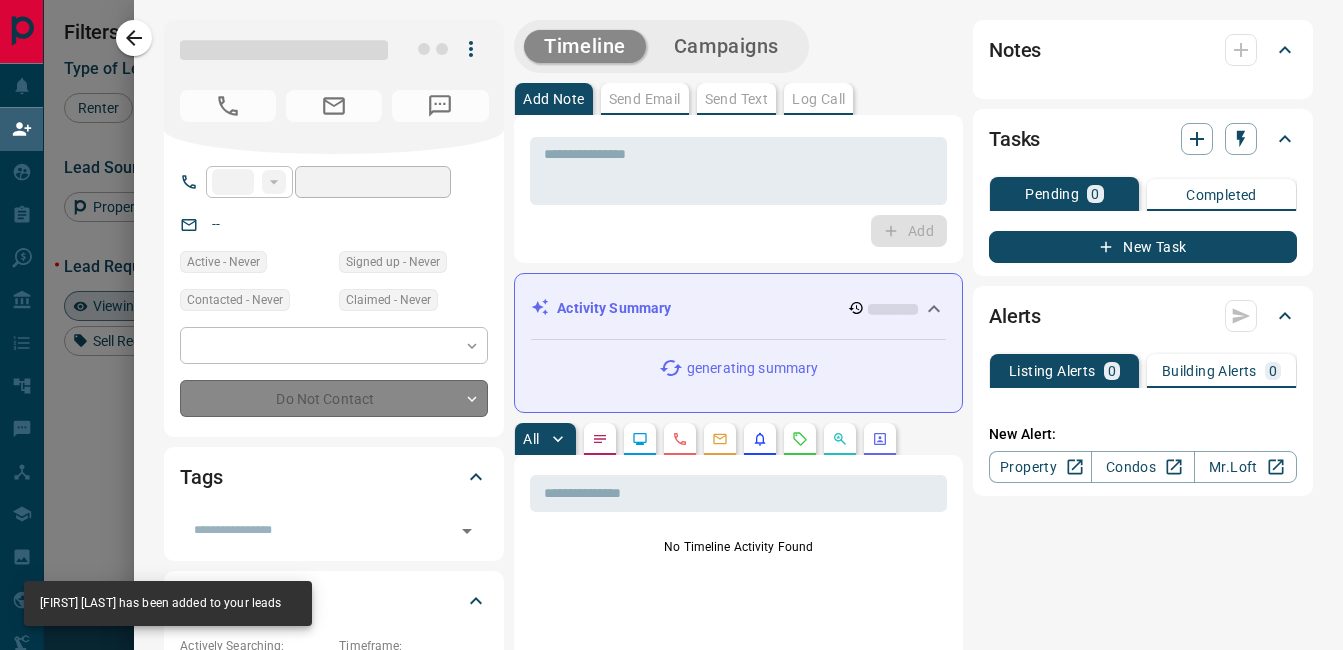 type on "**********" 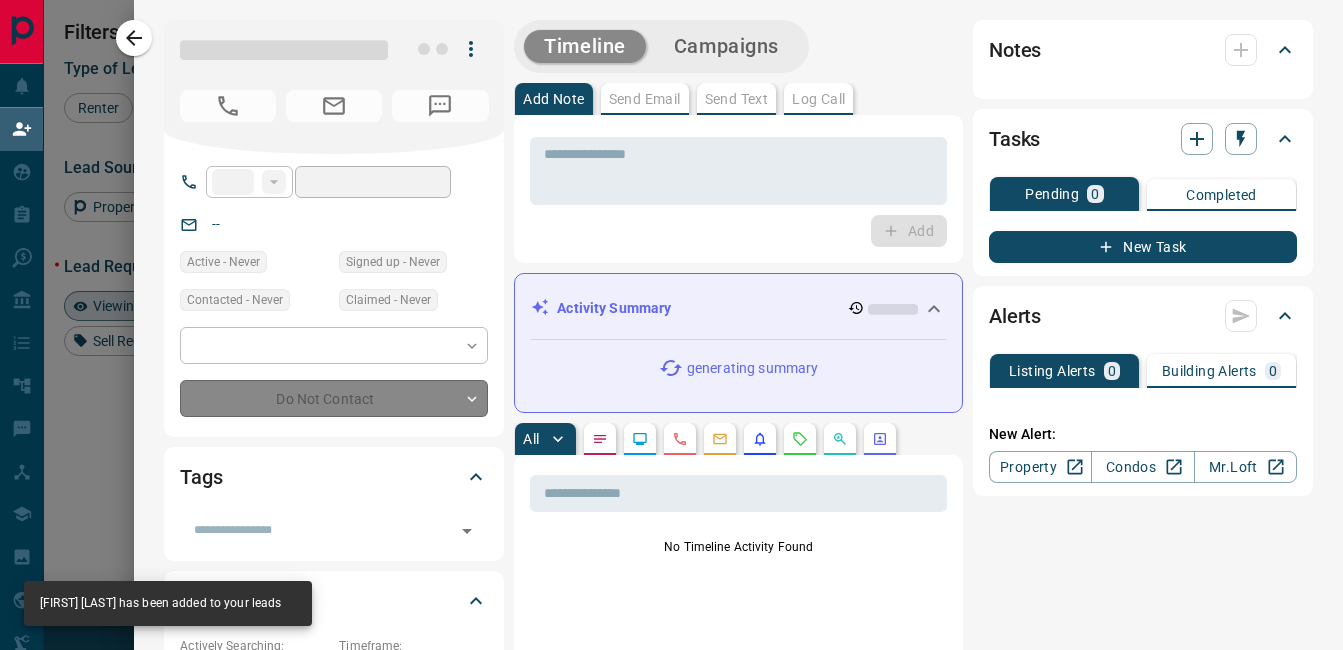 type on "**" 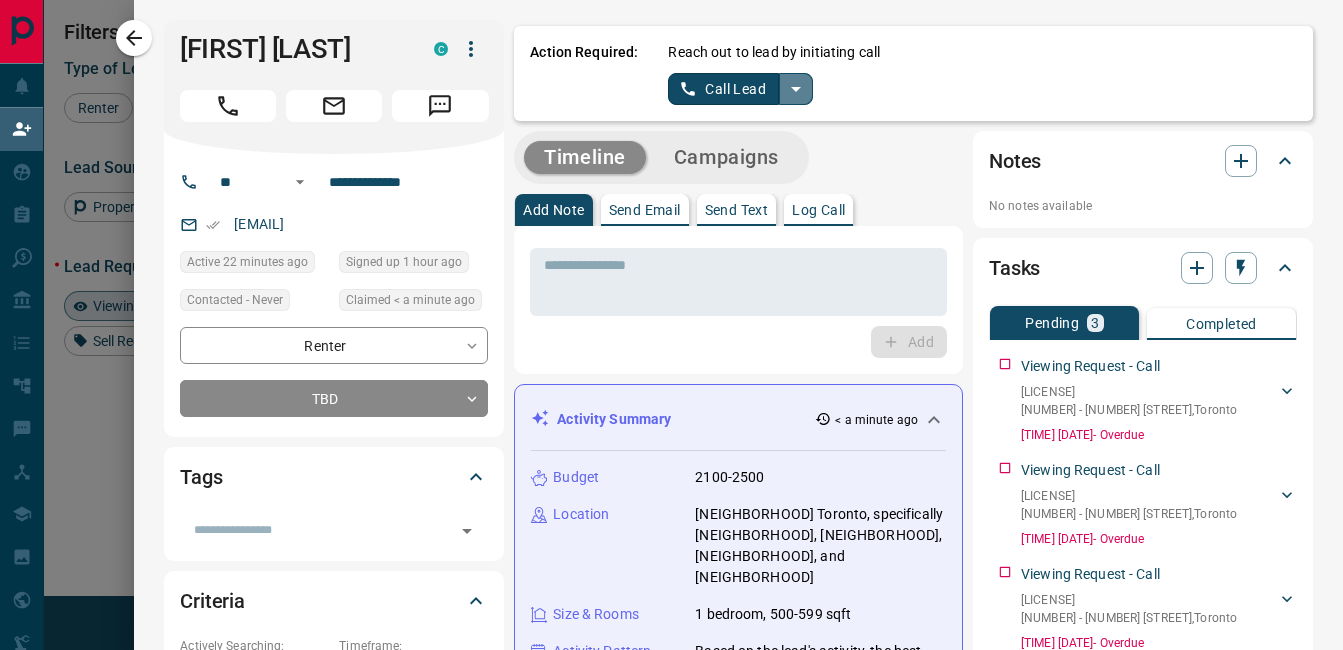 click at bounding box center [796, 89] 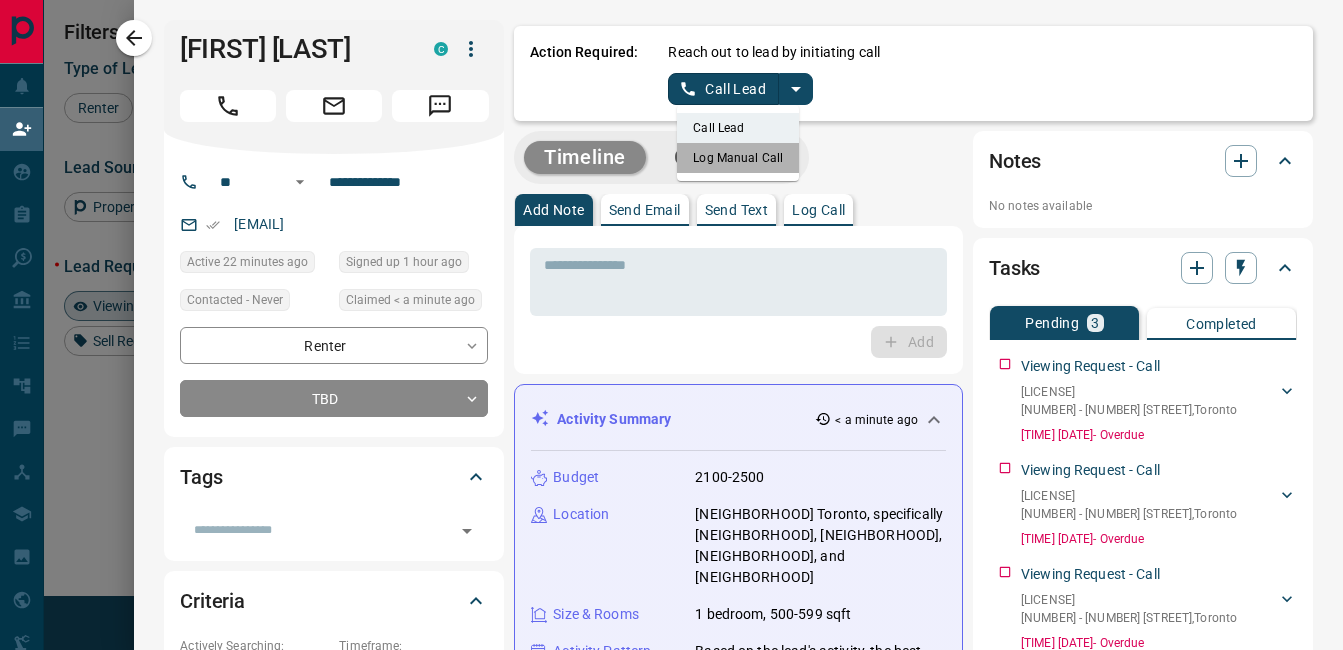 click on "Log Manual Call" at bounding box center (738, 158) 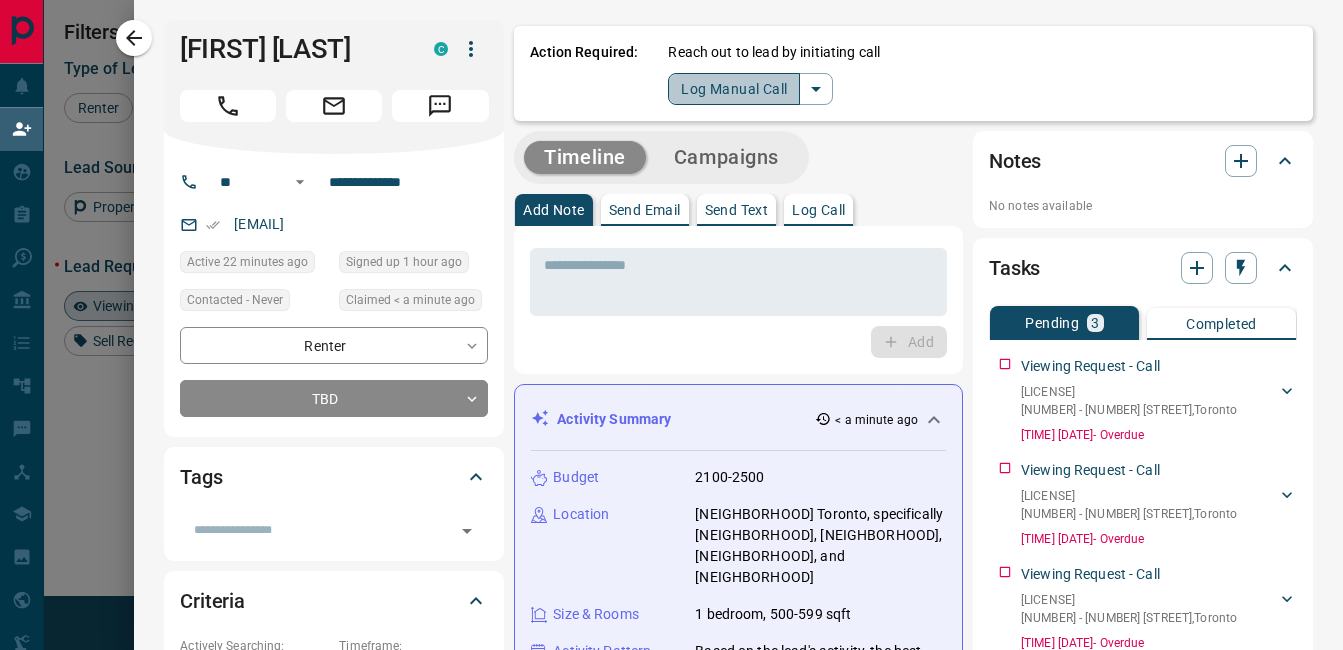 click on "Log Manual Call" at bounding box center (734, 89) 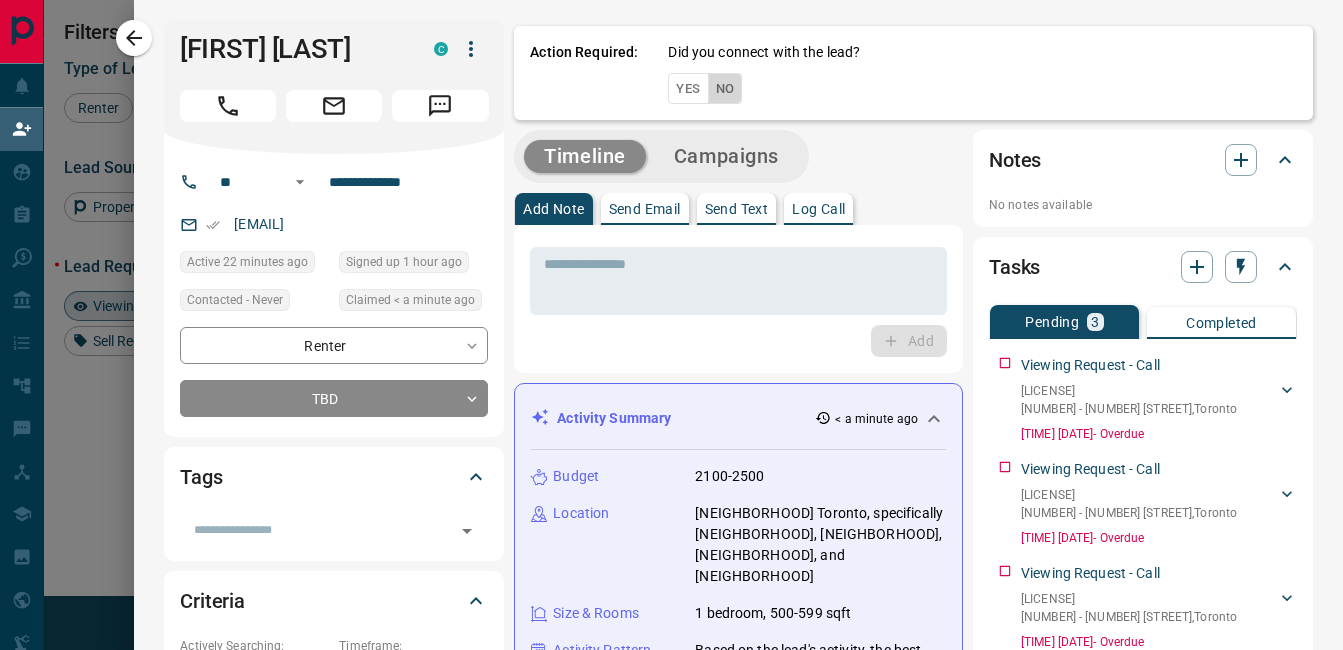 click on "No" at bounding box center [725, 88] 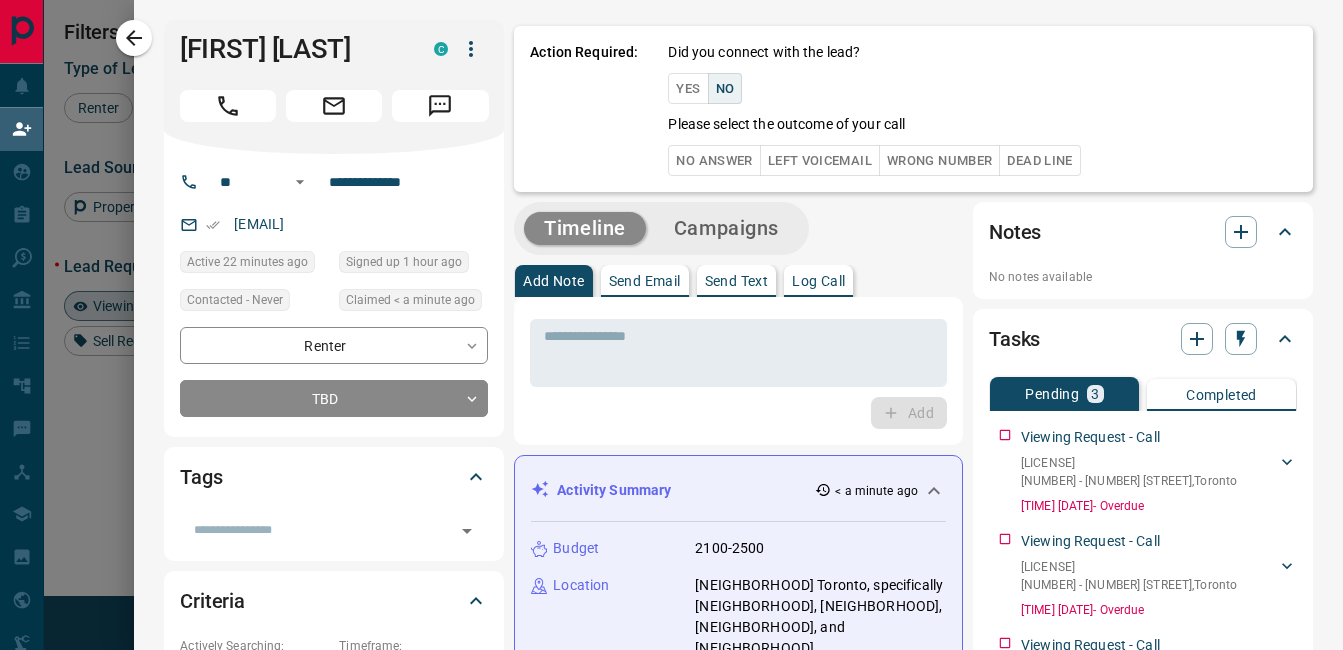 click on "No Answer" at bounding box center [714, 160] 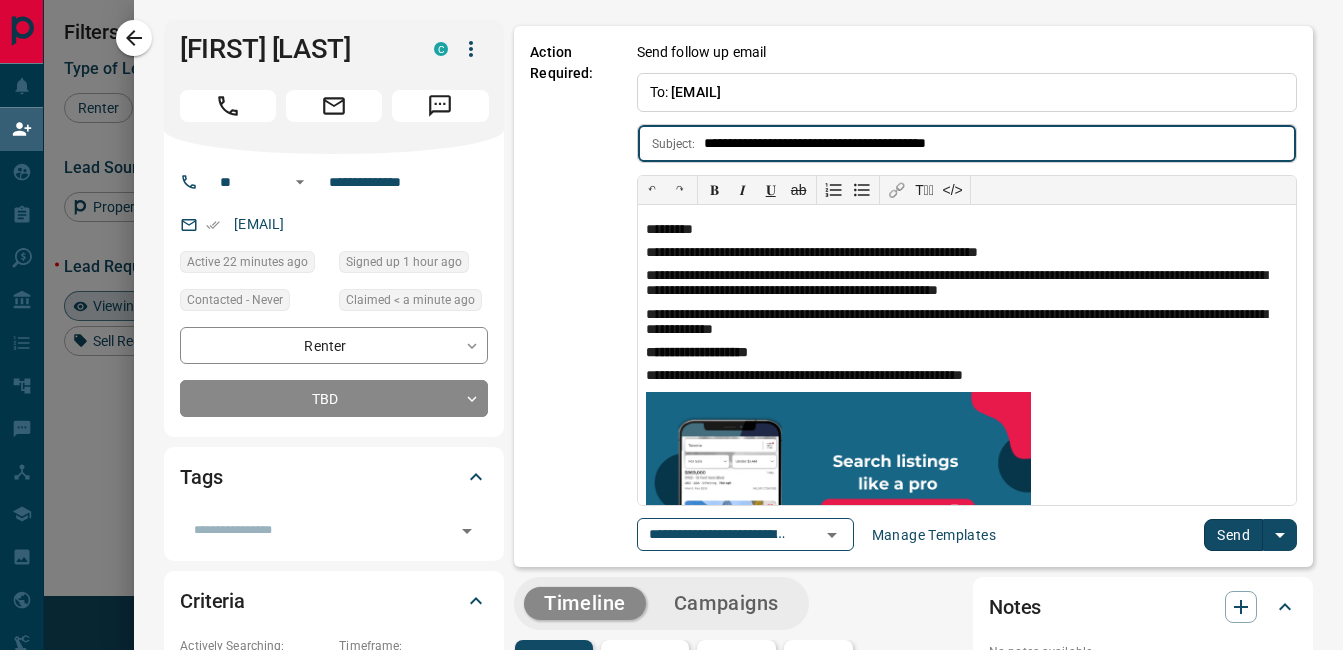 type on "**********" 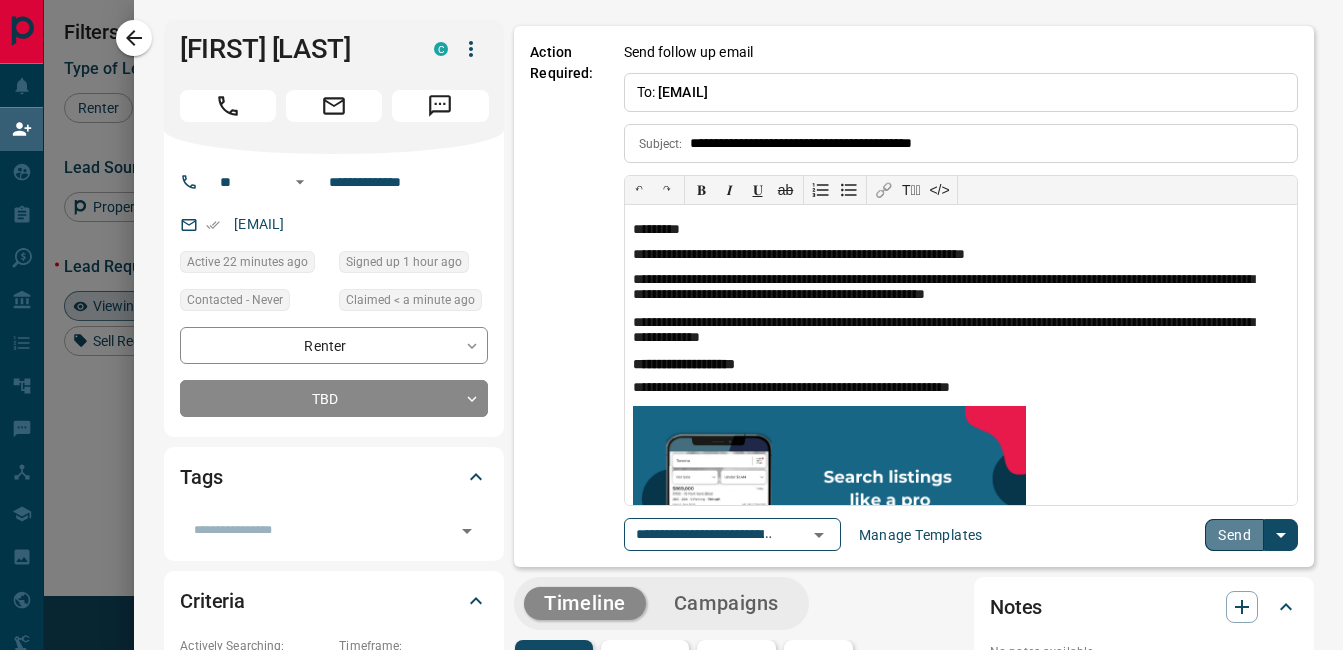 click on "Send" at bounding box center (1234, 535) 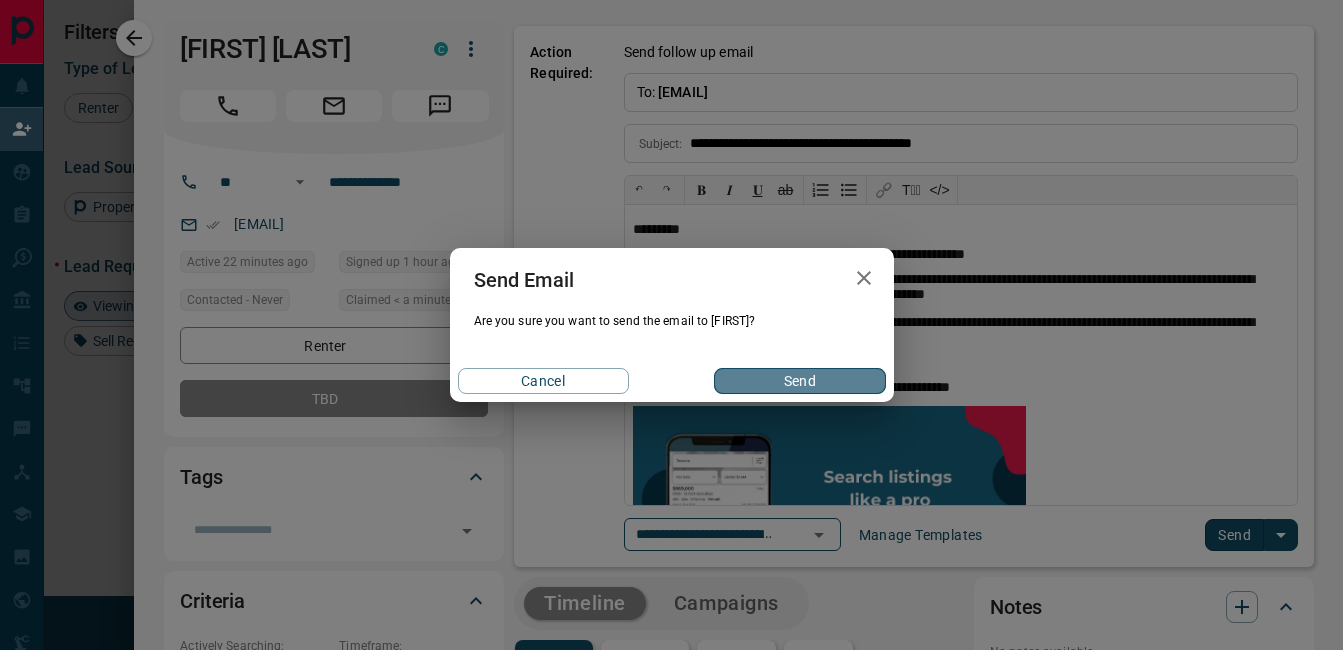 click on "Send" at bounding box center (799, 381) 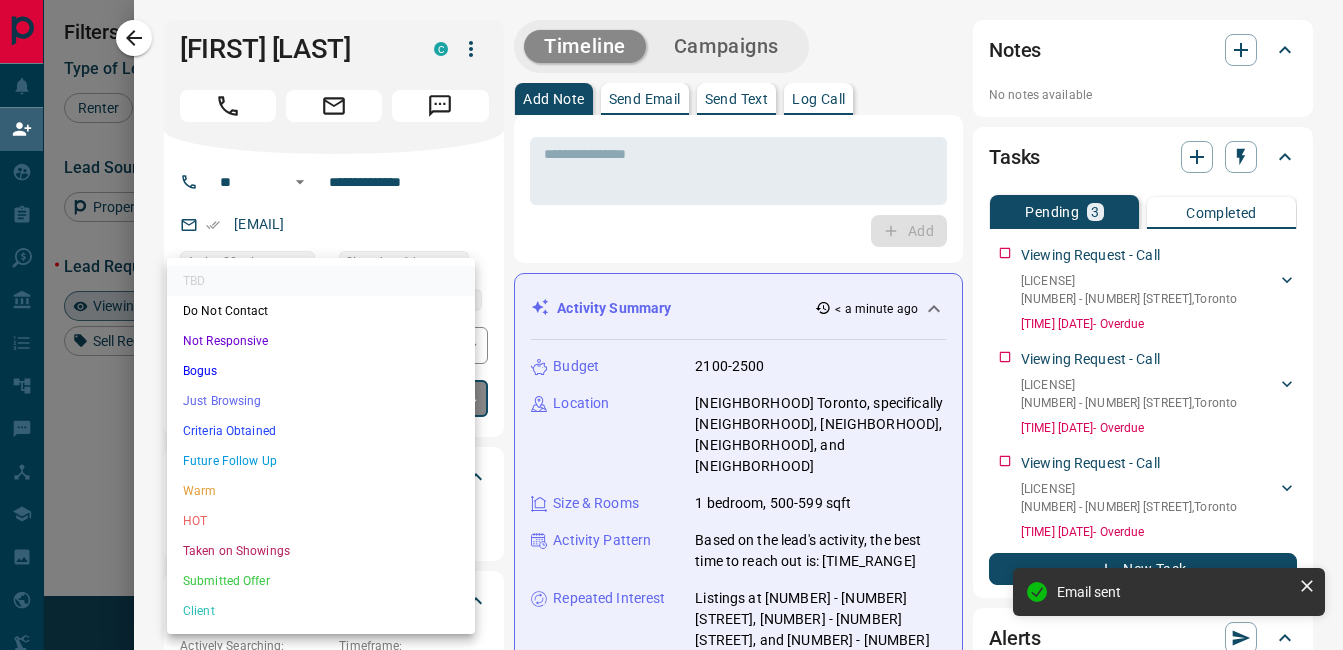 click on "Lead Transfers Claim Leads My Leads Tasks Opportunities Deals Campaigns Automations Messages Broker Bay Training Media Services Agent Resources Precon Worksheet Mobile Apps Disclosure Logout My Daily Quota Renter [NUMBER] / [NUMBER] Buyer [NUMBER] / [NUMBER] Precon [NUMBER] / [NUMBER] Filters [NUMBER] Lead Transfers [NUMBER] Refresh Name Contact Search   Search Range Location Requests AI Status Recent Opportunities ([NUMBER]d) Renter [FIRST] [LAST] C [EMAIL] +[PHONE] $[PRICE] - $[PRICE] [CITY], [NEIGHBORHOOD] Viewing Request   ( [NUMBER] ) Favourite Requested a Viewing Renter [FIRST] [LAST] C [EMAIL] +[PHONE] Active $[PRICE] - $[PRICE] [CITY], [NEIGHBORHOOD], [NEIGHBORHOOD], [NEIGHBORHOOD] Viewing Request   ( [NUMBER] ) High Interest Requested a Viewing Renter [FIRST] [LAST] C [EMAIL] +[PHONE] Active $[PRICE] - $[PRICE] [CITY], [NEIGHBORHOOD] Viewing Request   ( [NUMBER] ) Requested a Viewing Renter [FIRST] [LAST] C [EMAIL] +[PHONE] $[PRICE] - $[PRICE] [CITY], [NEIGHBORHOOD] Viewing Request   ( [NUMBER] ) Requested a Viewing High Interest Renter [FIRST] [LAST] C [EMAIL] +[PHONE] $[PRICE] - $[PRICE]   ( [NUMBER] ) C" at bounding box center (671, 280) 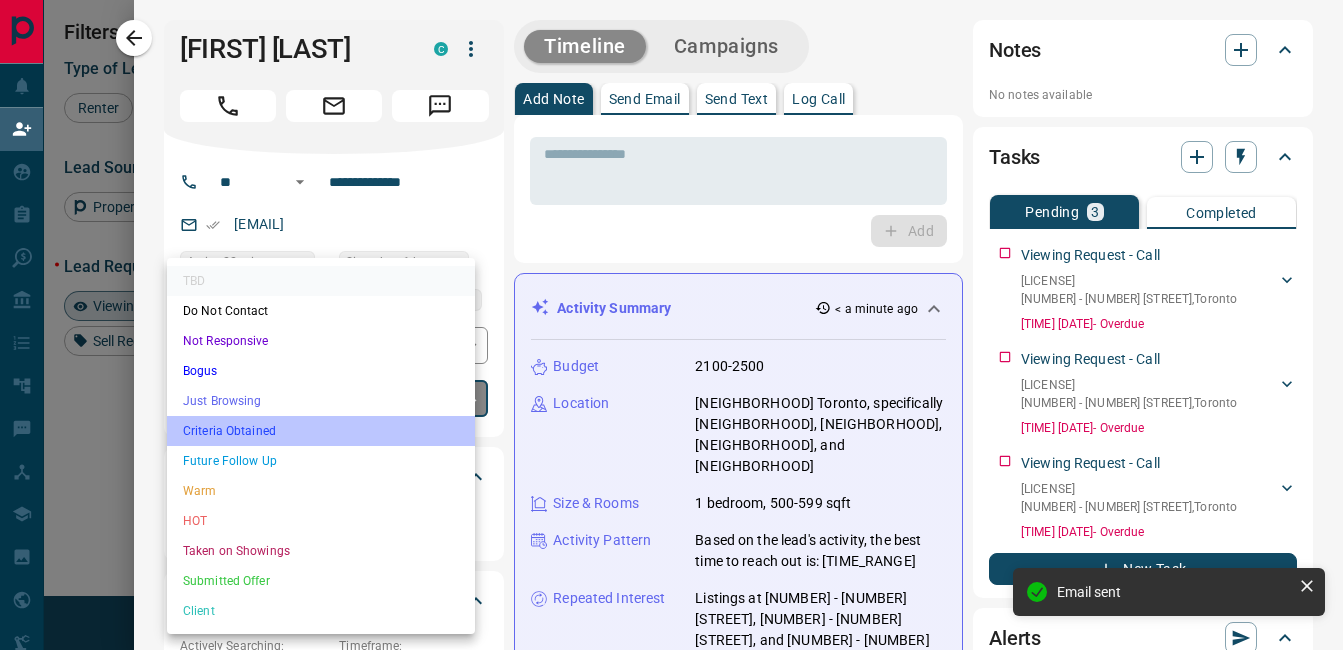 click on "Criteria Obtained" at bounding box center (321, 431) 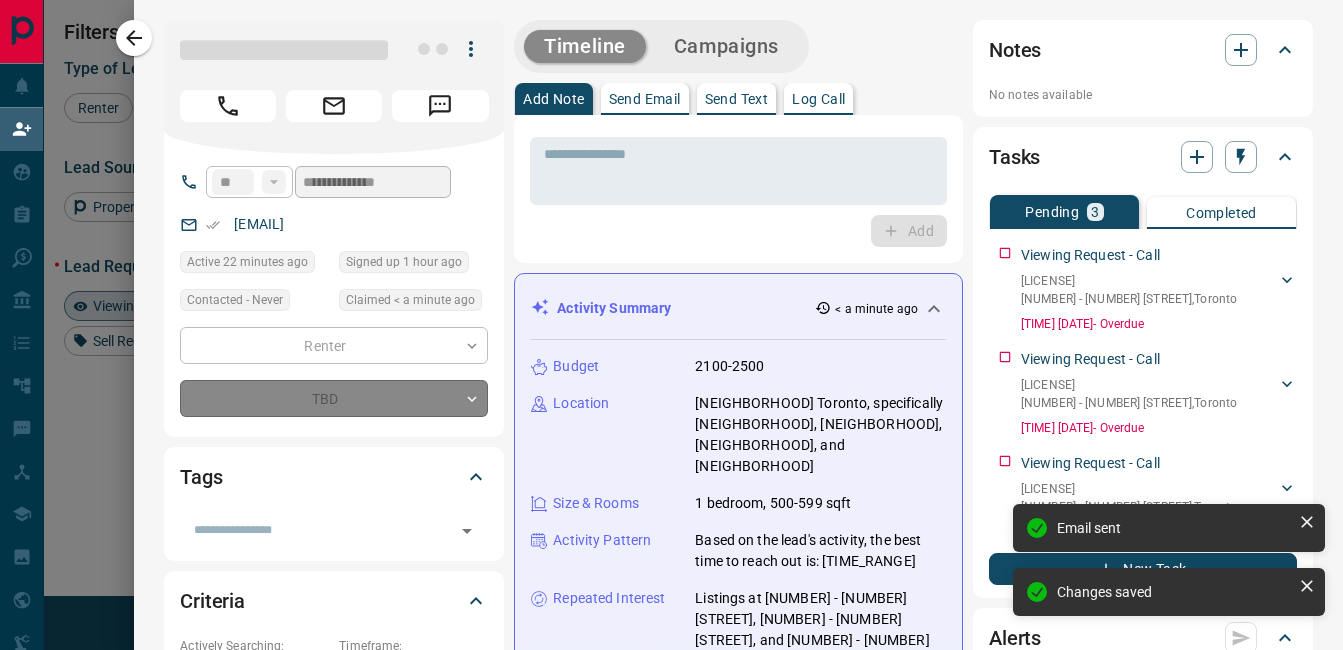 type on "*" 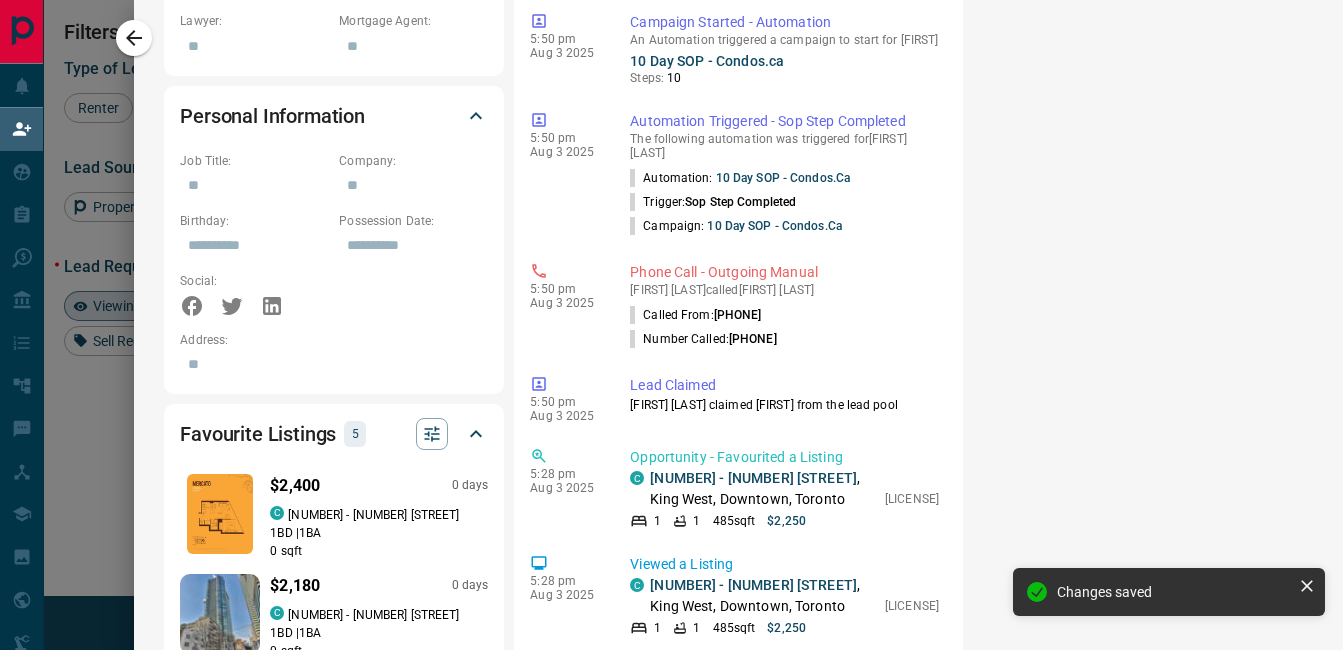 scroll, scrollTop: 1270, scrollLeft: 0, axis: vertical 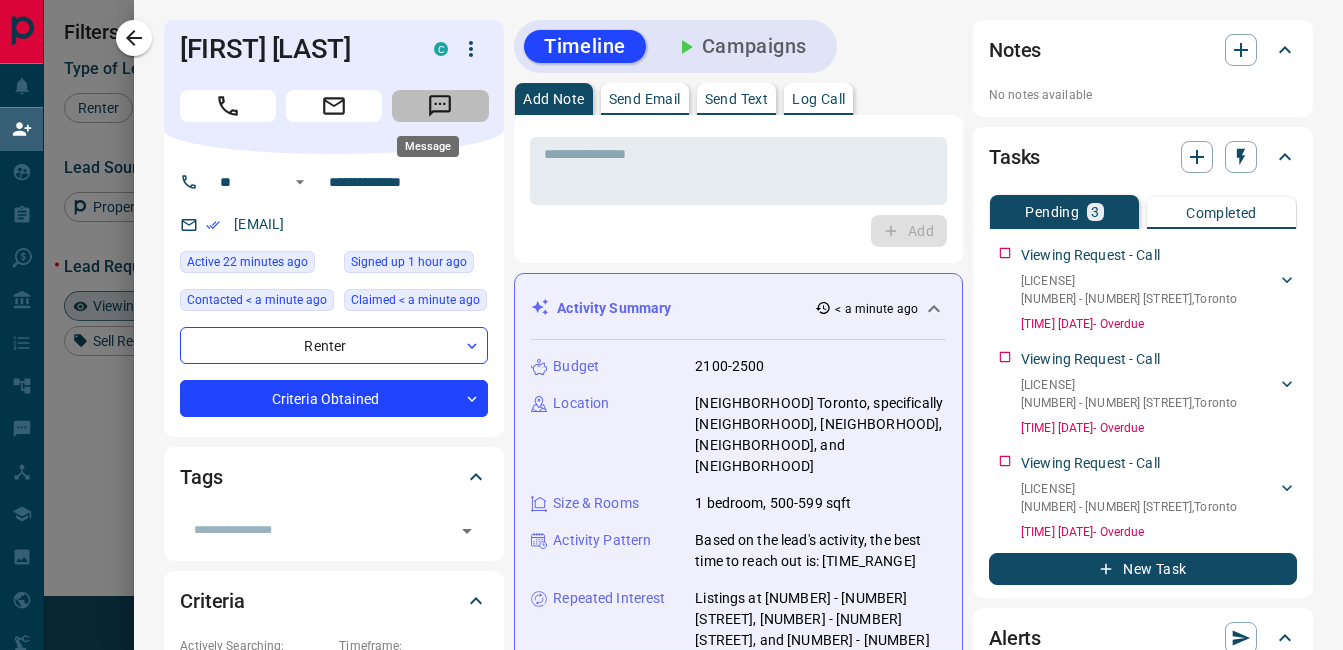 click 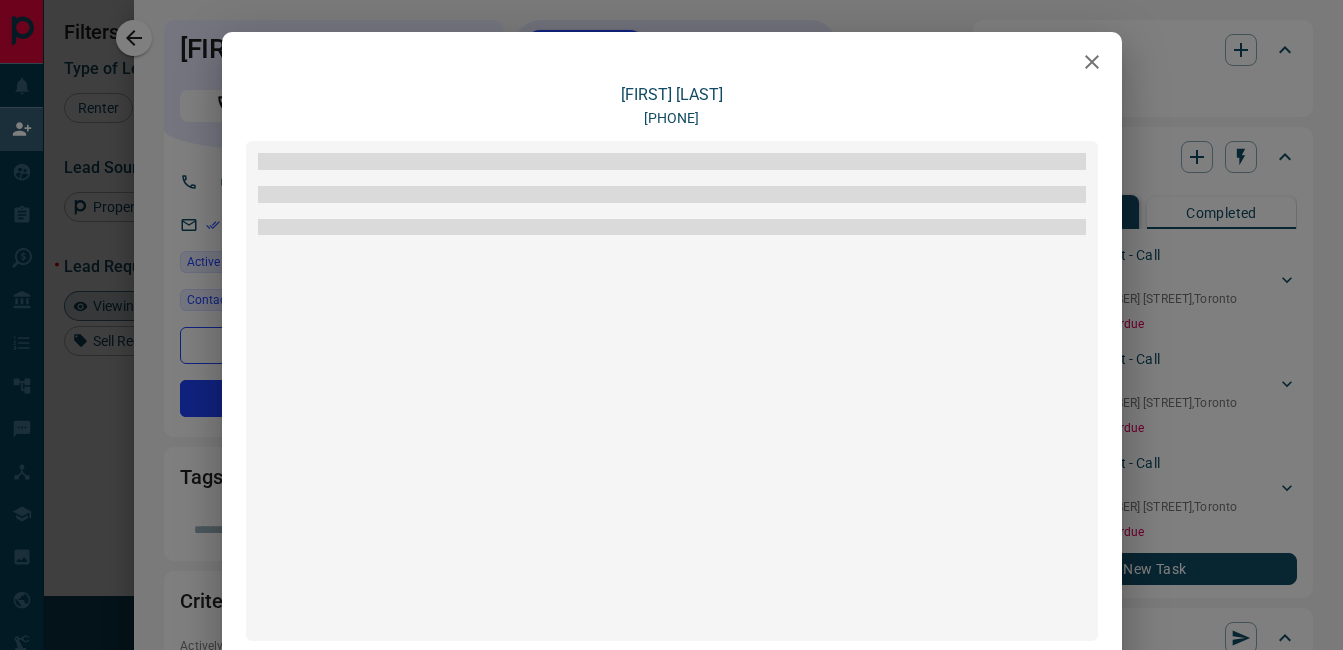 scroll, scrollTop: 246, scrollLeft: 0, axis: vertical 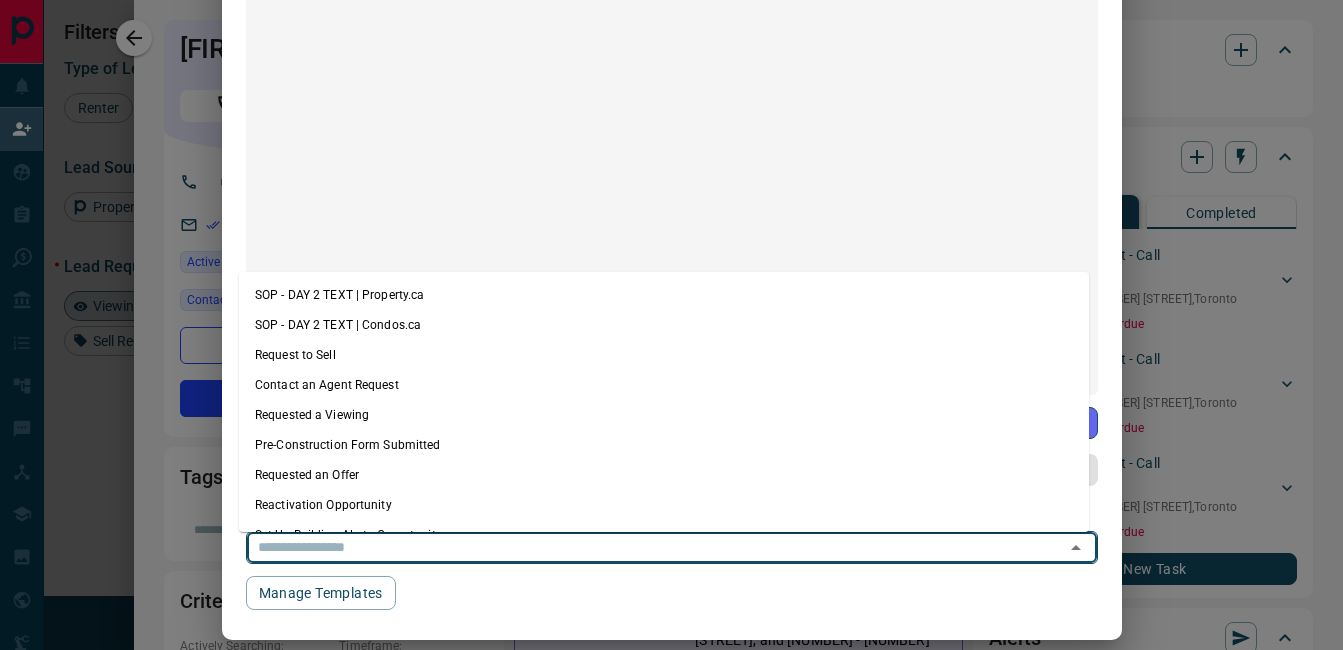 click at bounding box center [643, 547] 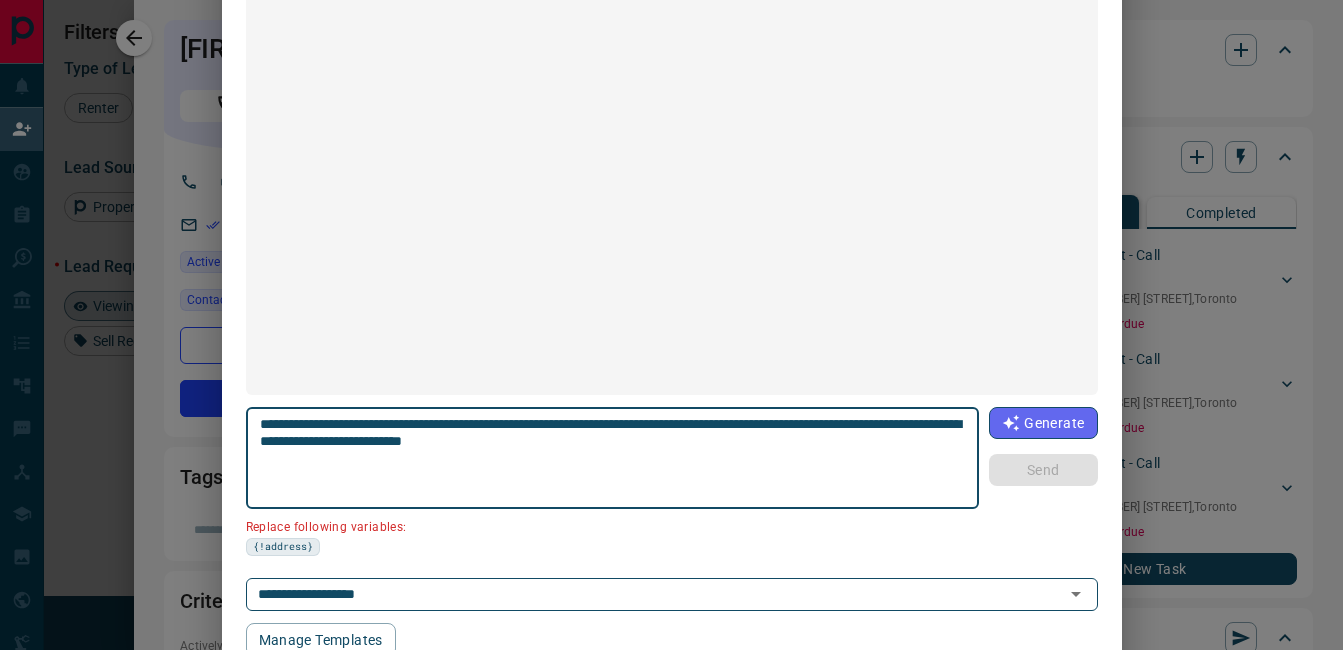 drag, startPoint x: 660, startPoint y: 422, endPoint x: 723, endPoint y: 428, distance: 63.28507 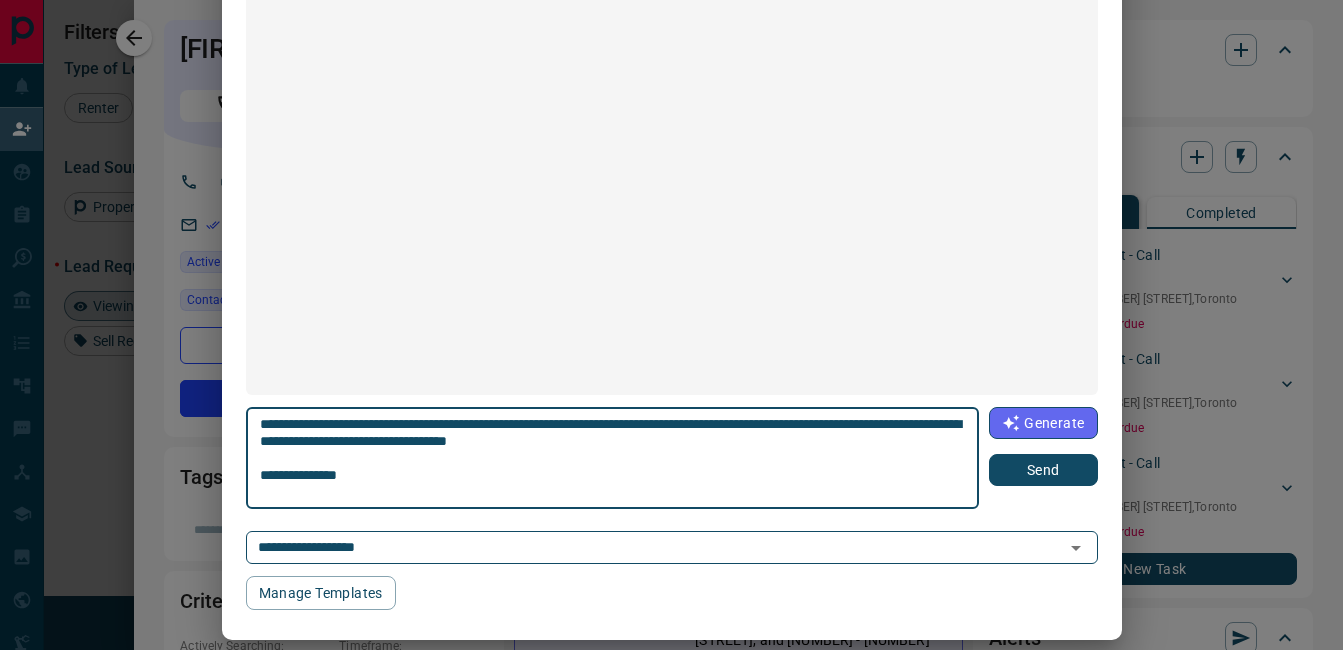 type on "**********" 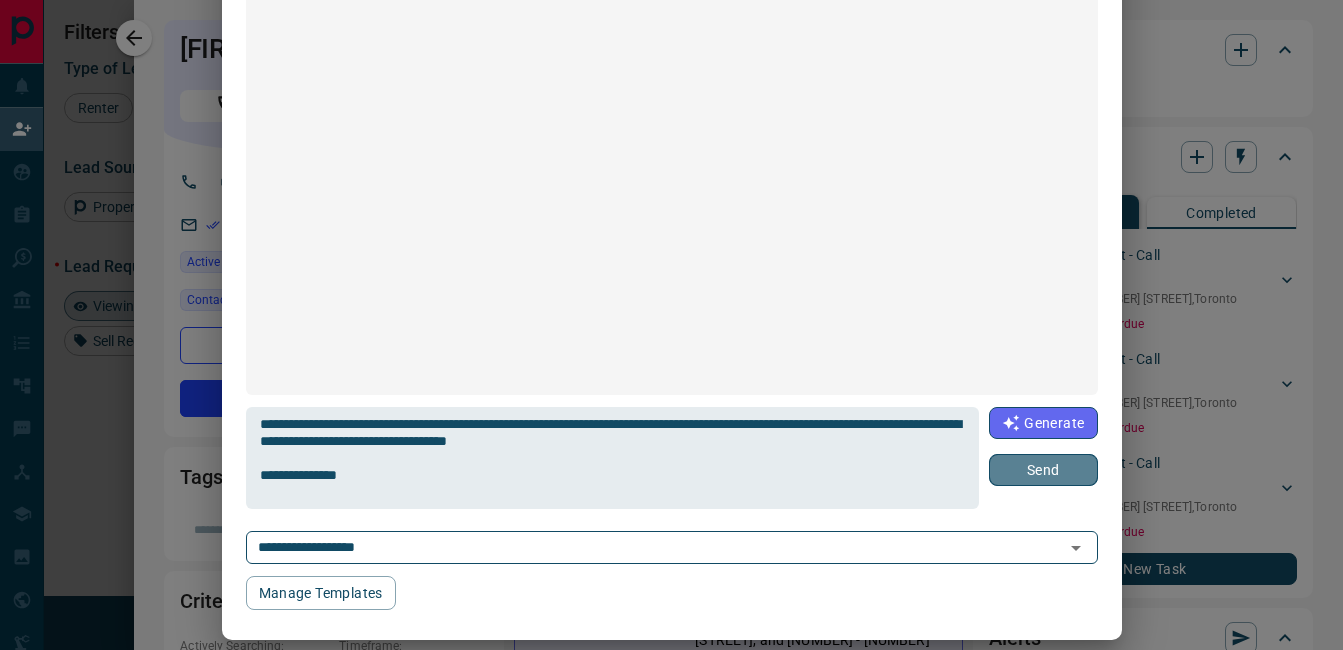 click on "Send" at bounding box center (1043, 470) 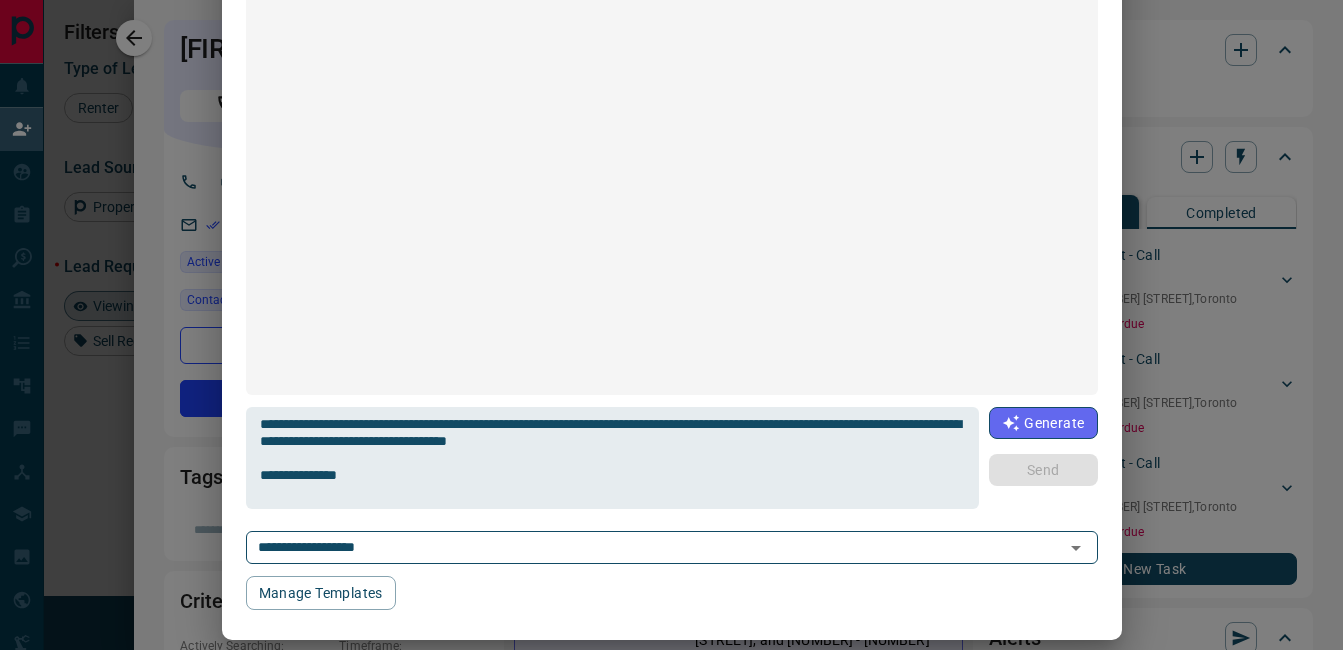 type 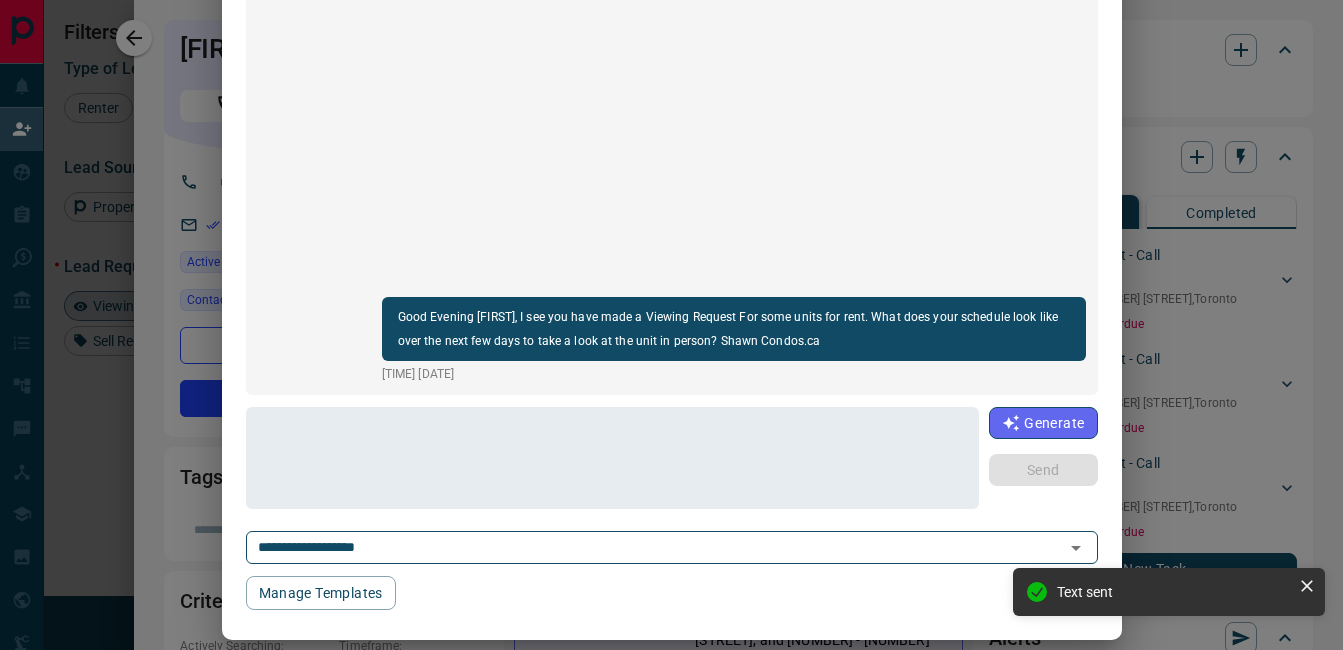 click on "**********" at bounding box center (671, 325) 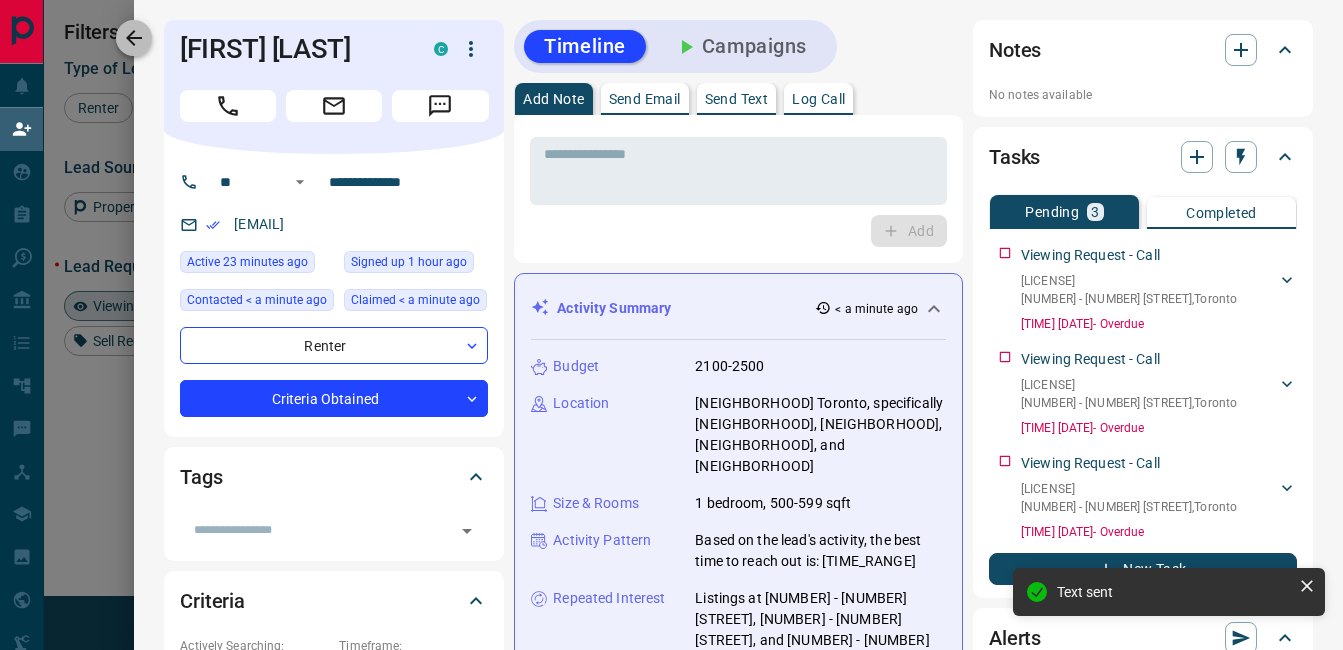 click 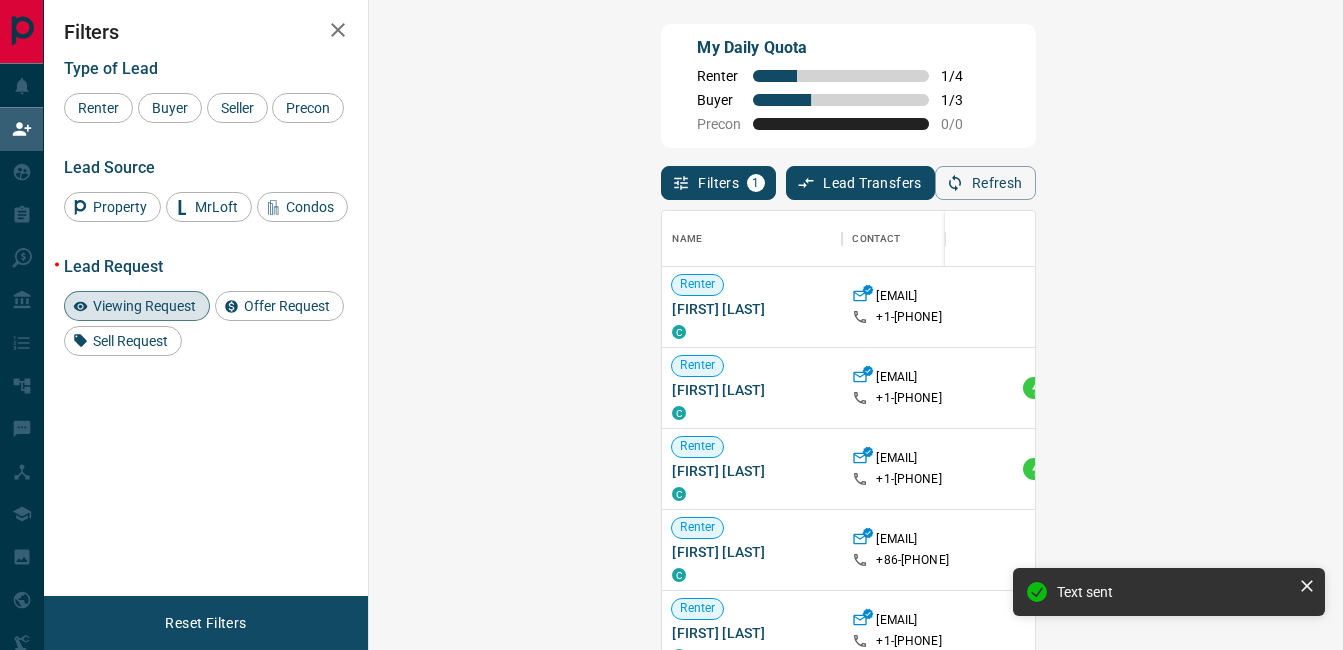 scroll, scrollTop: 16, scrollLeft: 16, axis: both 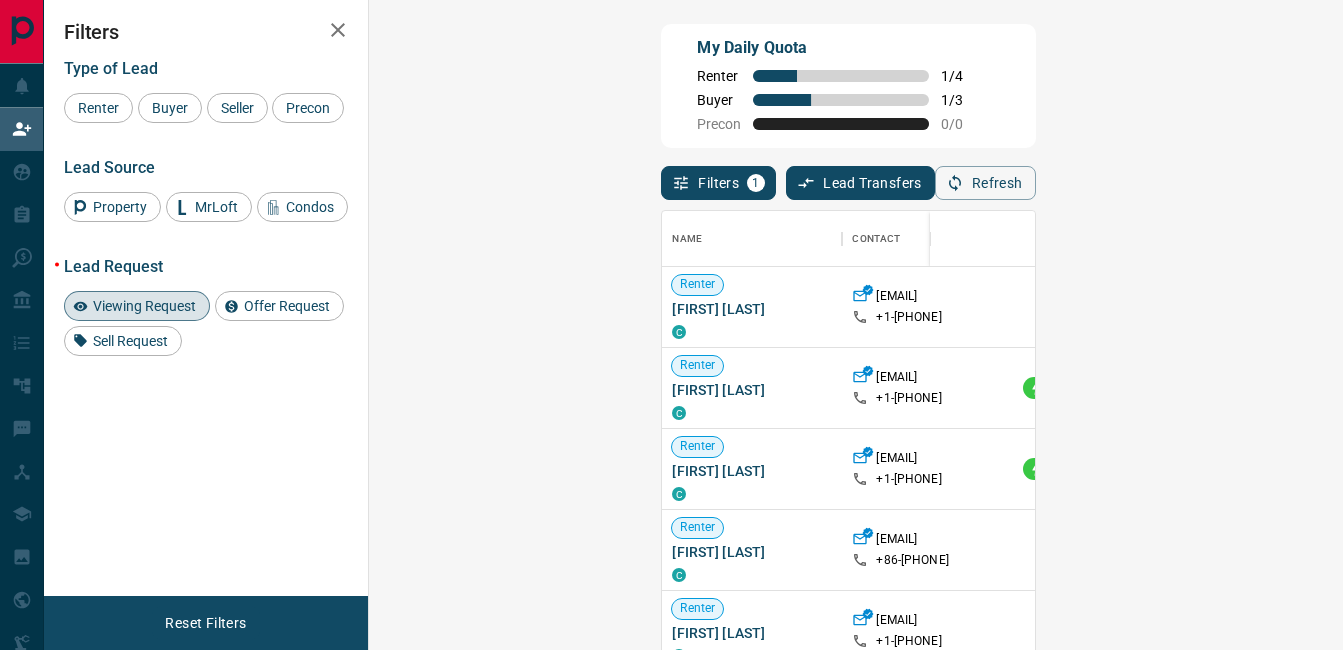 click on "Viewing Request   ( 1 )" at bounding box center [1489, 307] 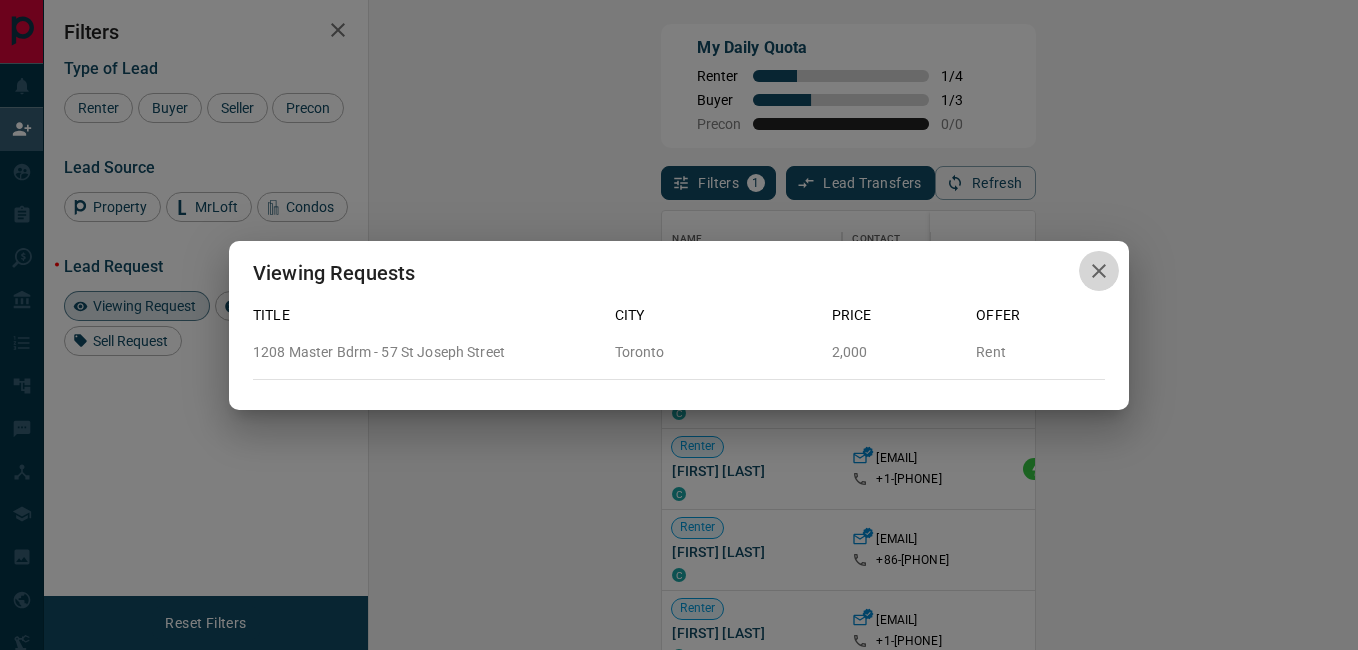 click 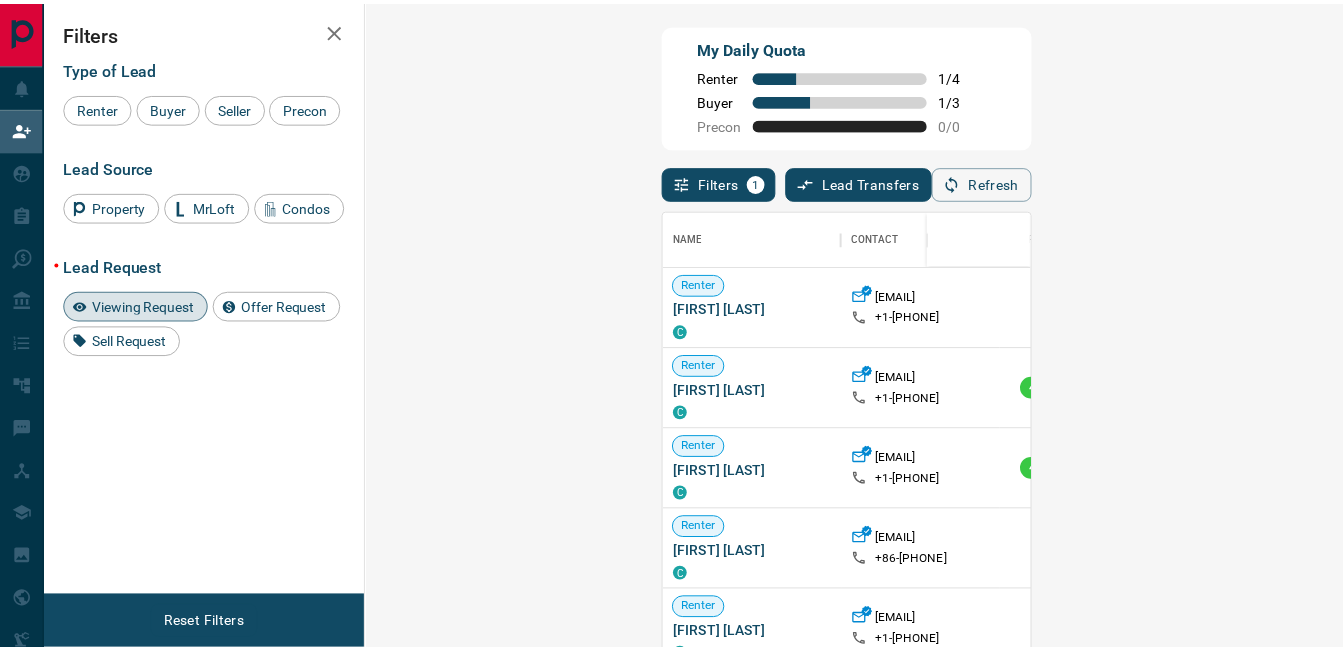 scroll, scrollTop: 16, scrollLeft: 16, axis: both 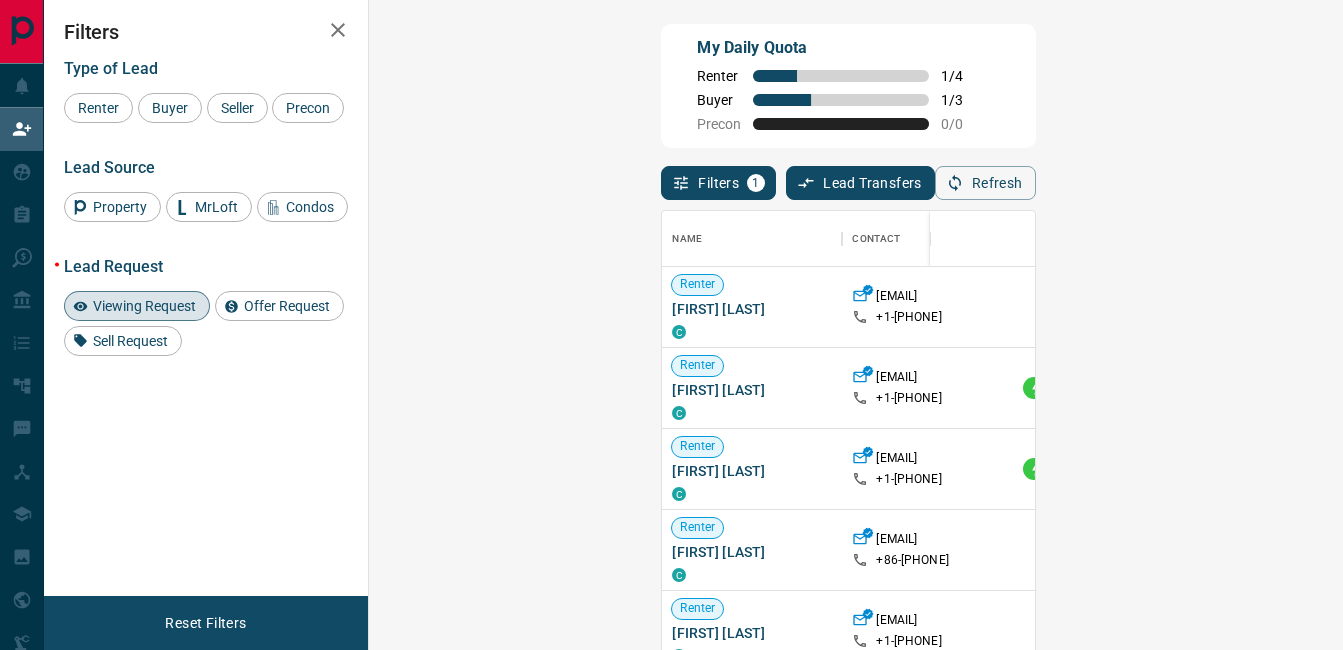 click on "Viewing Request   ( 1 )" at bounding box center (1489, 388) 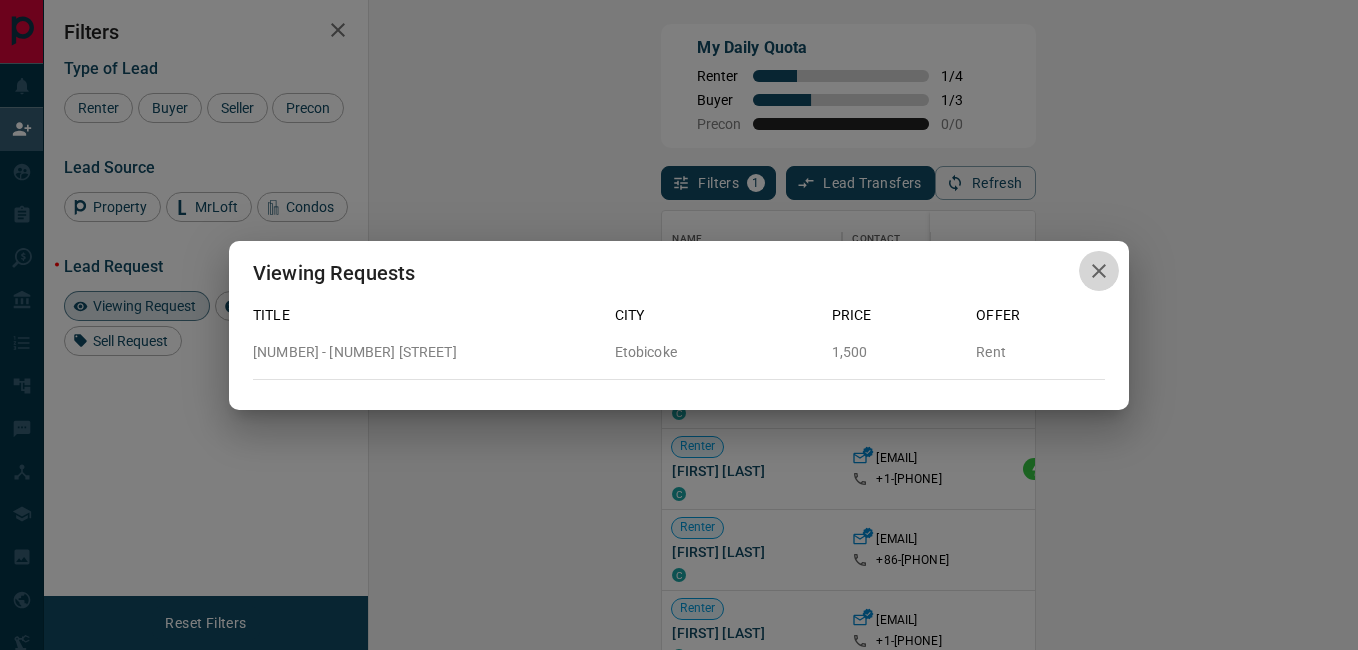 click 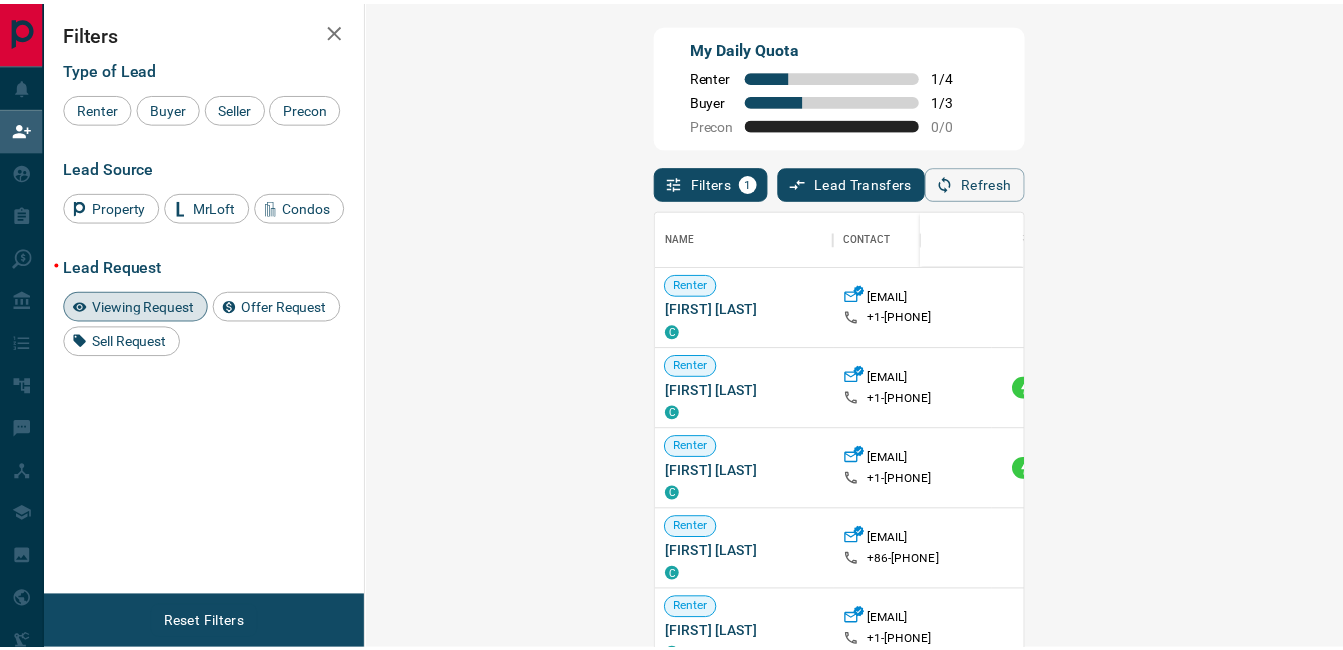 scroll, scrollTop: 16, scrollLeft: 16, axis: both 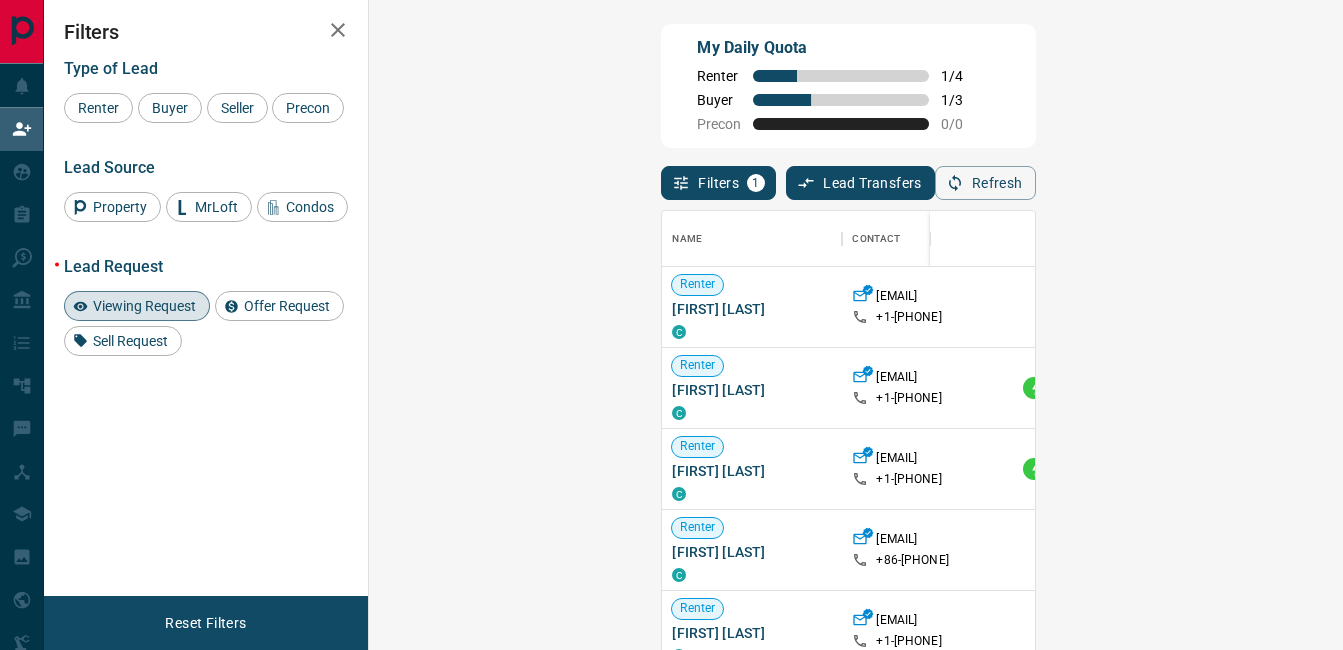 click on "Viewing Request   ( 4 )" at bounding box center (1489, 469) 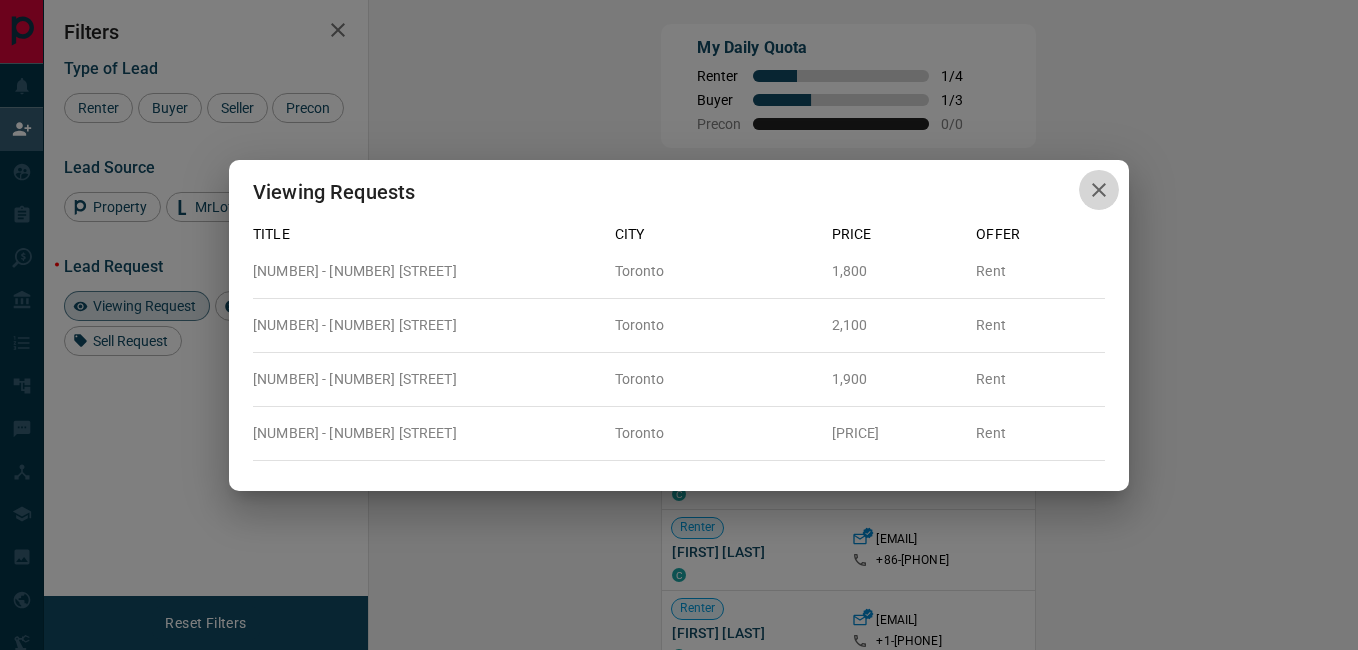 click 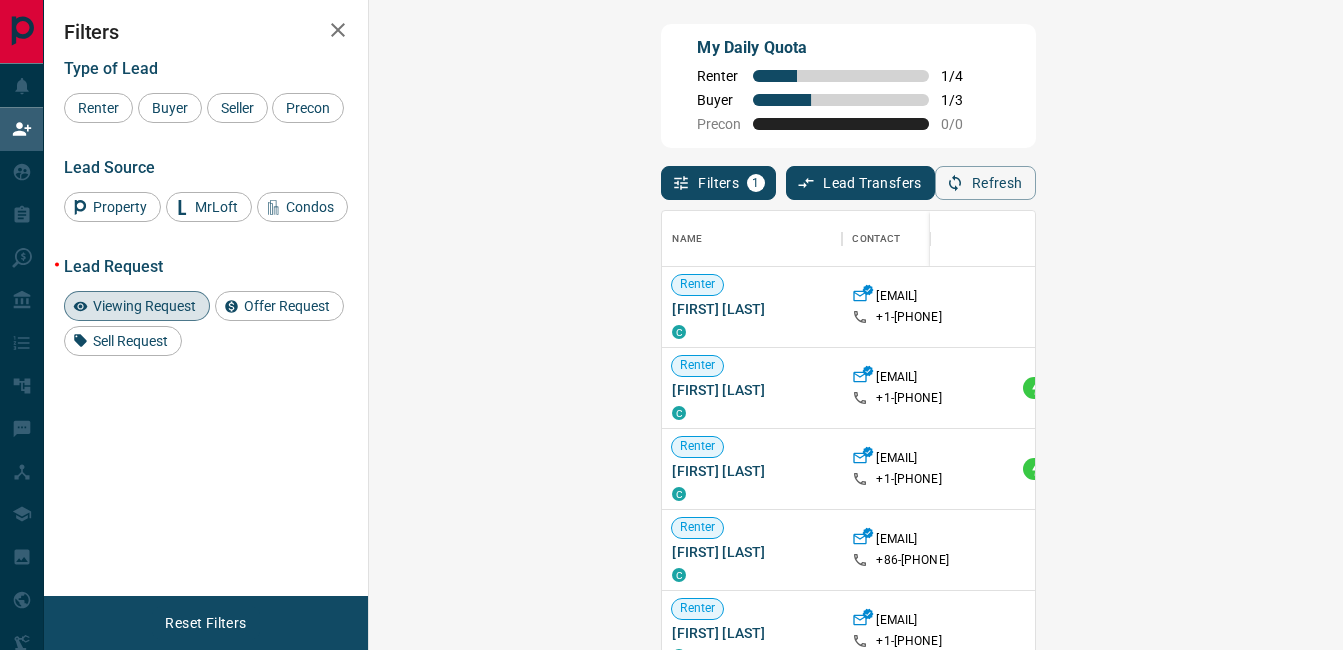 scroll, scrollTop: 16, scrollLeft: 16, axis: both 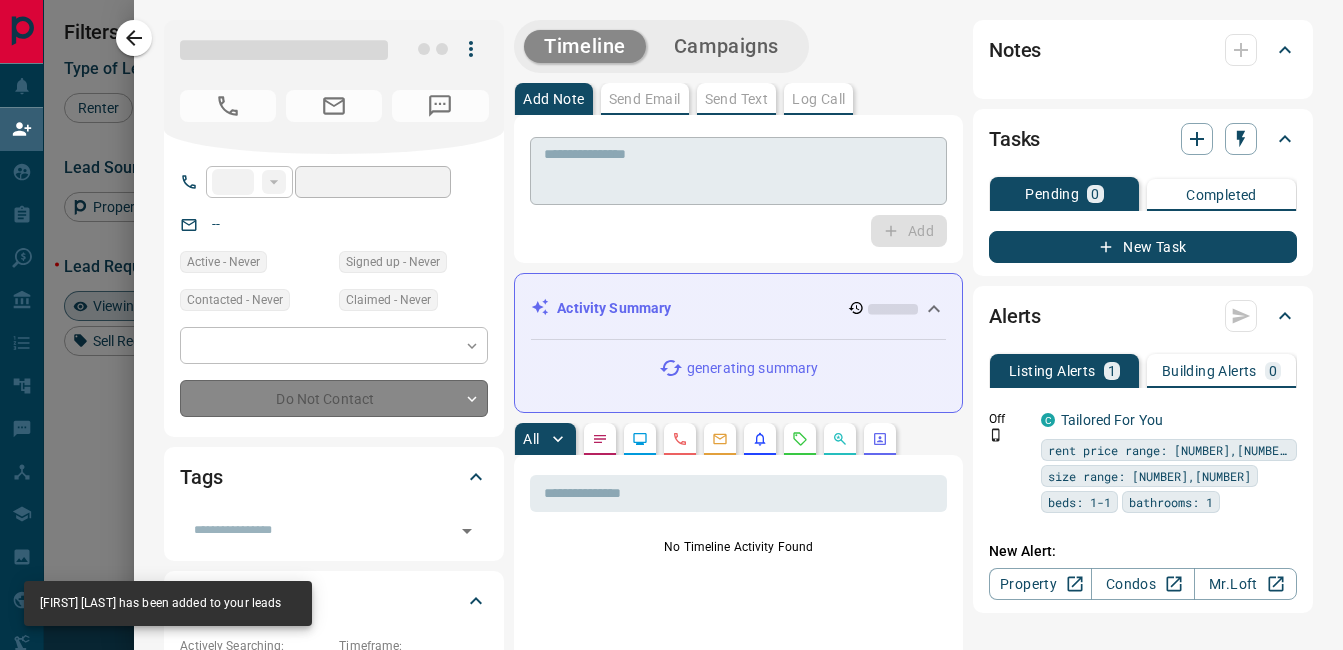 type on "**" 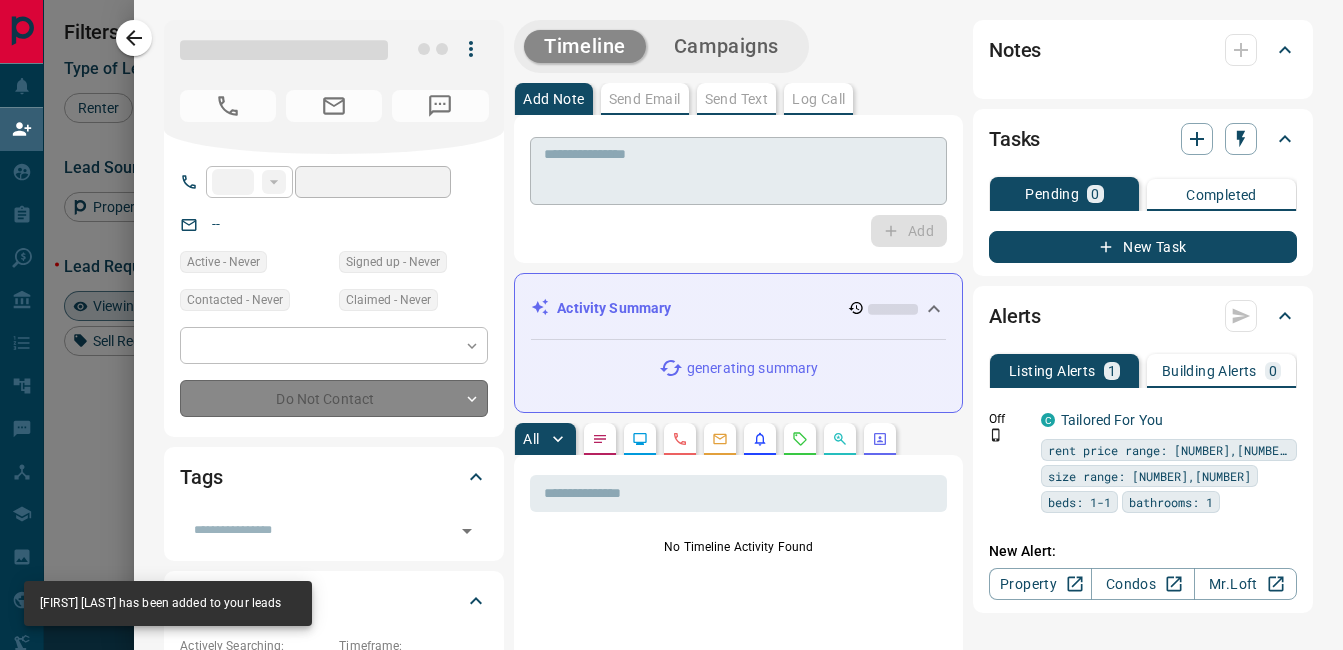 type on "**********" 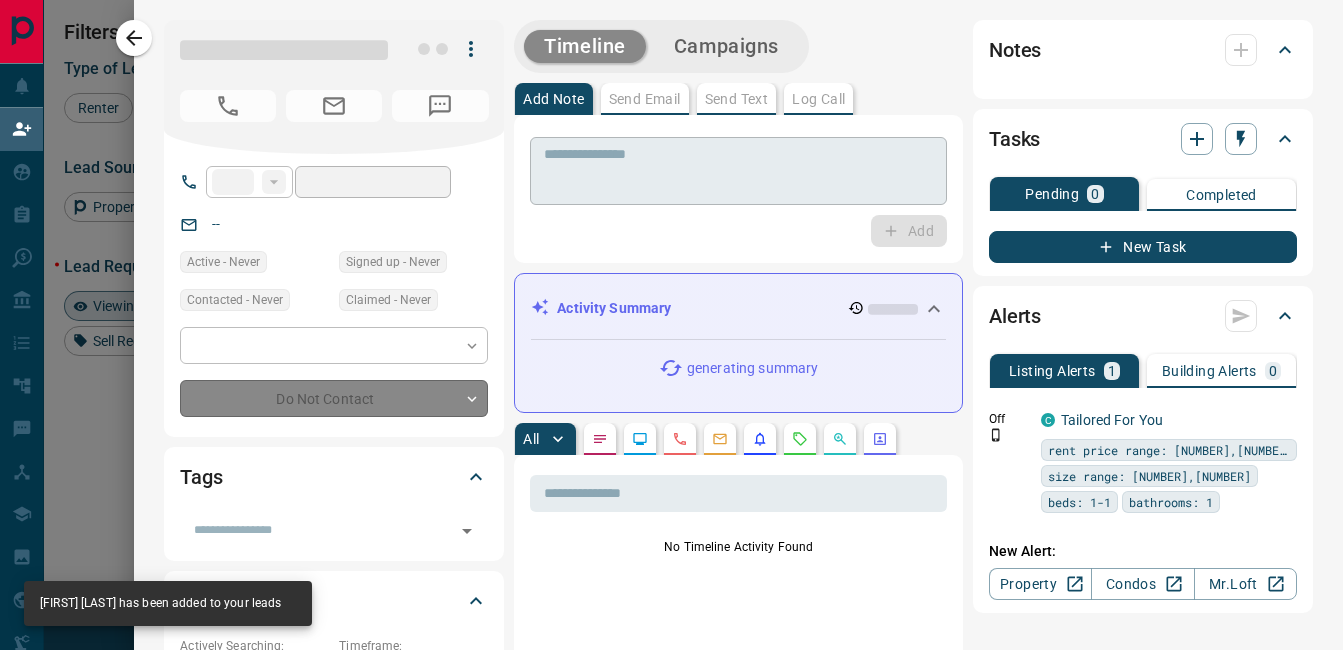 type on "*" 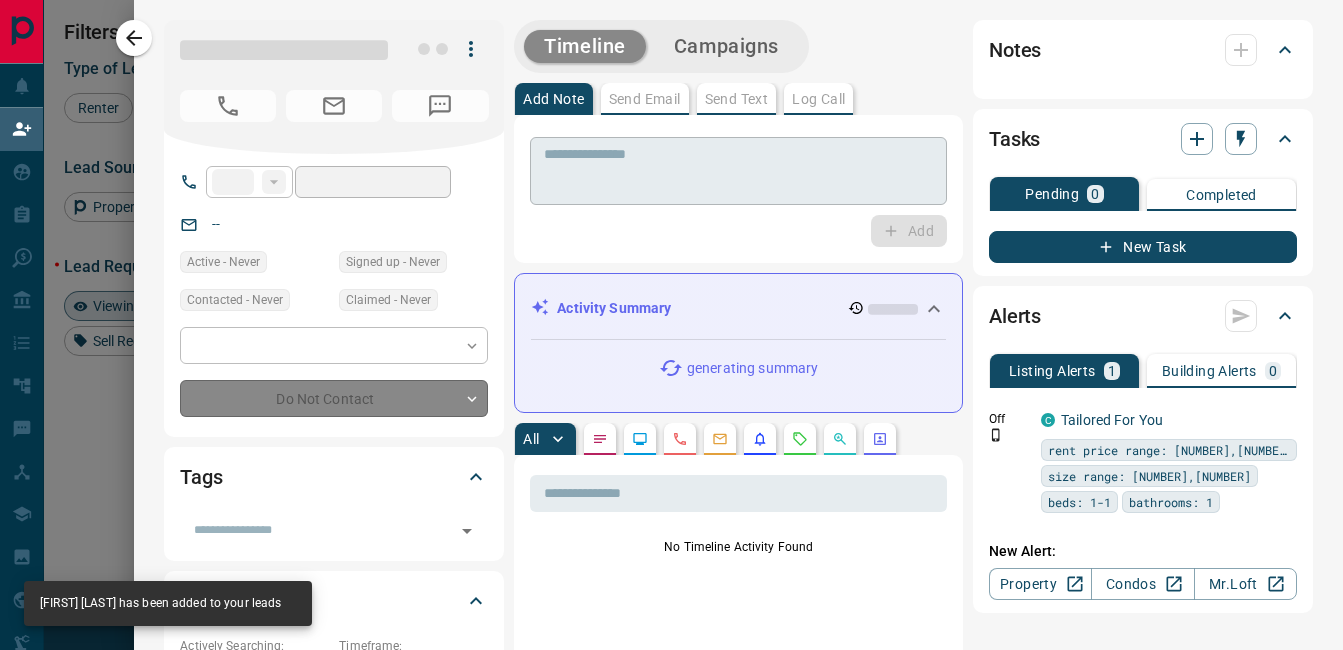 type on "**********" 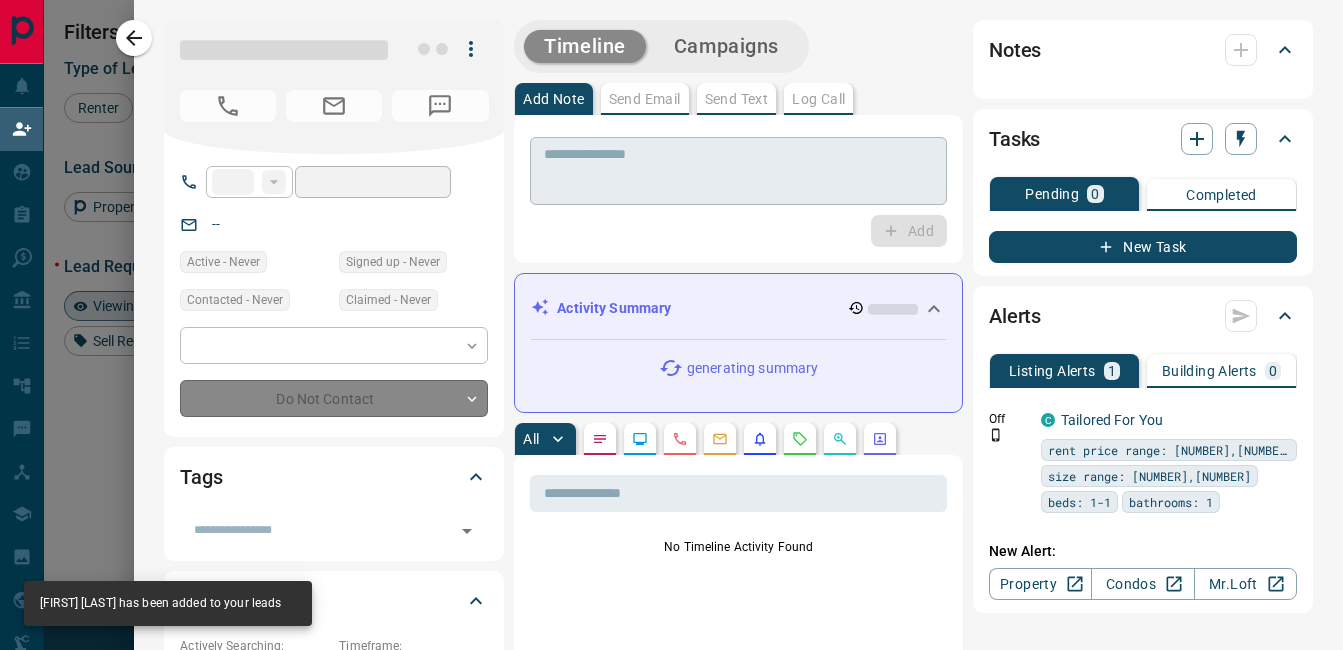 type on "*******" 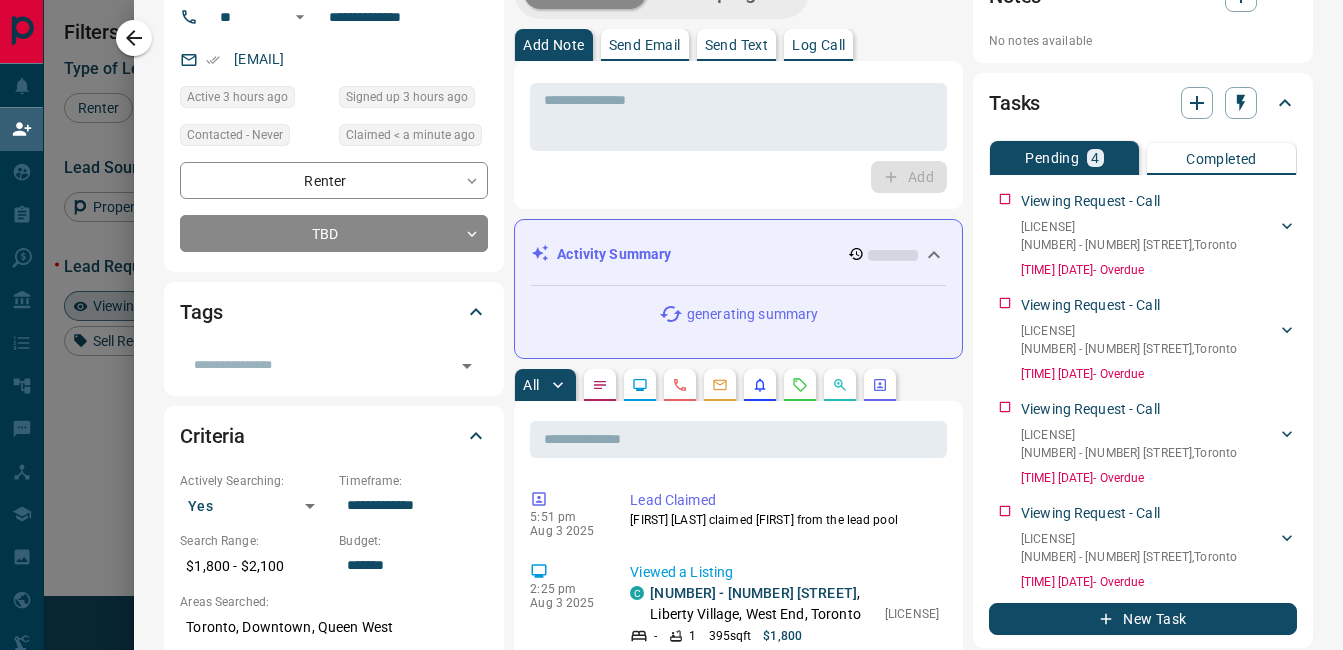 scroll, scrollTop: 0, scrollLeft: 0, axis: both 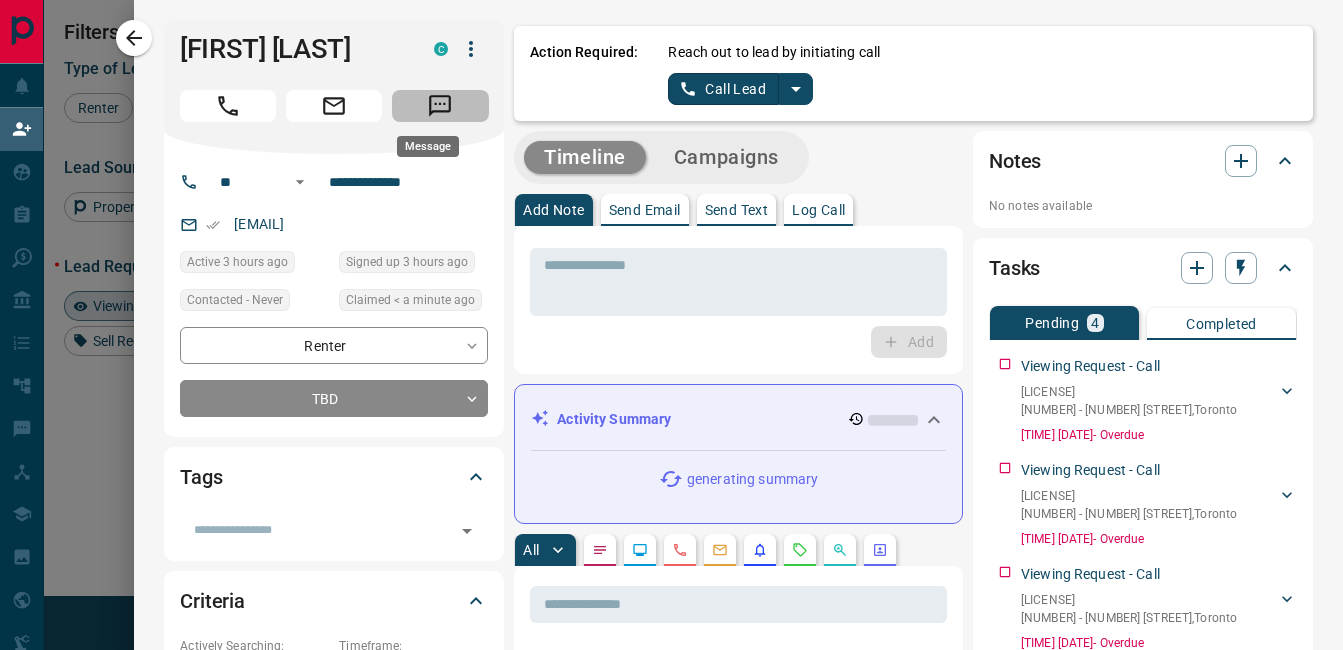 click at bounding box center (440, 106) 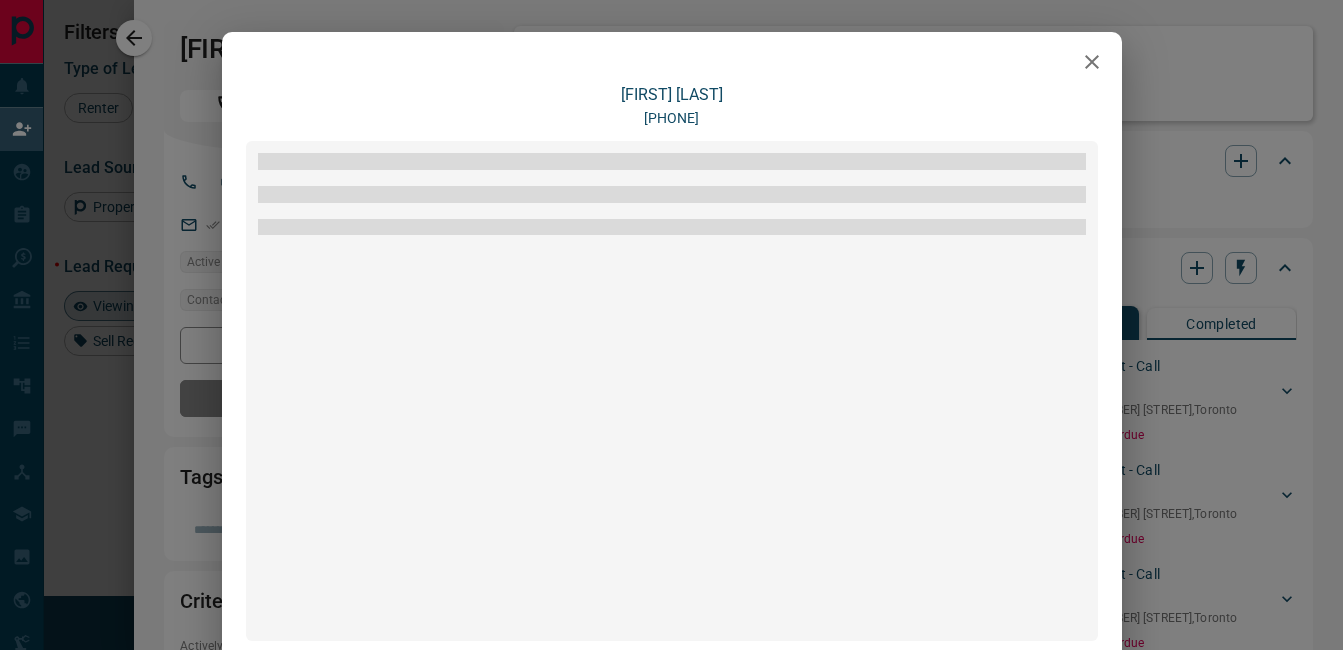 scroll, scrollTop: 246, scrollLeft: 0, axis: vertical 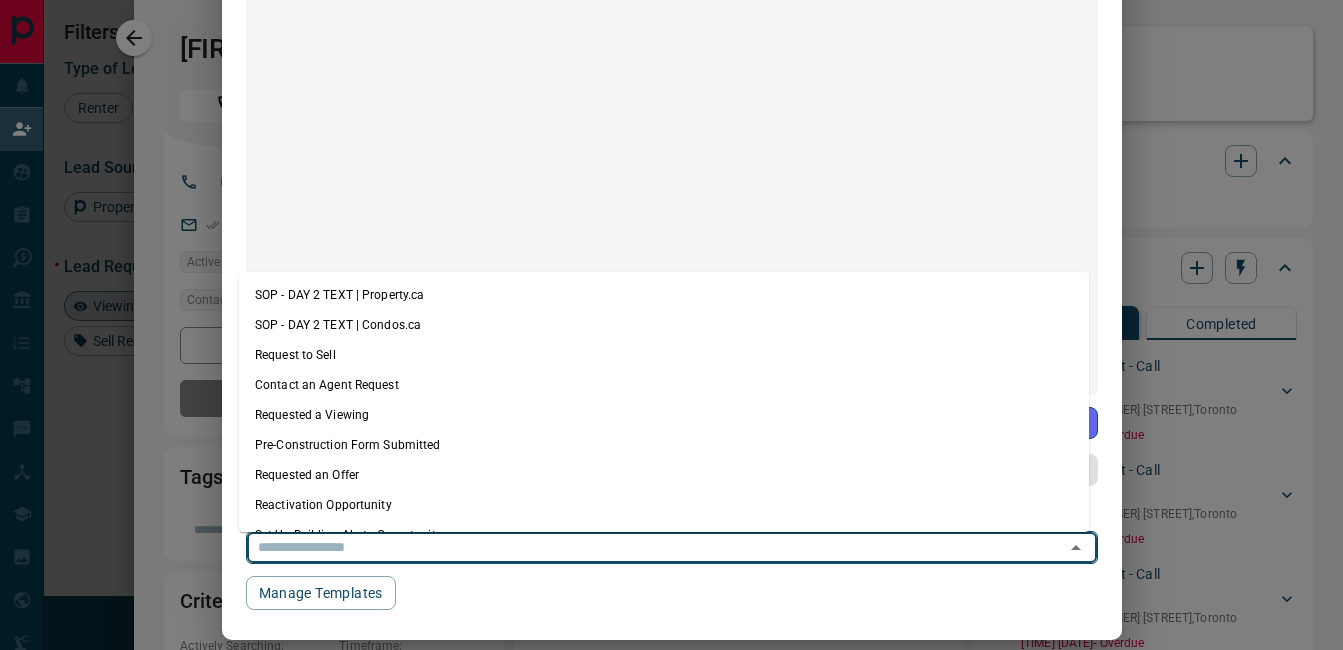 click at bounding box center [643, 547] 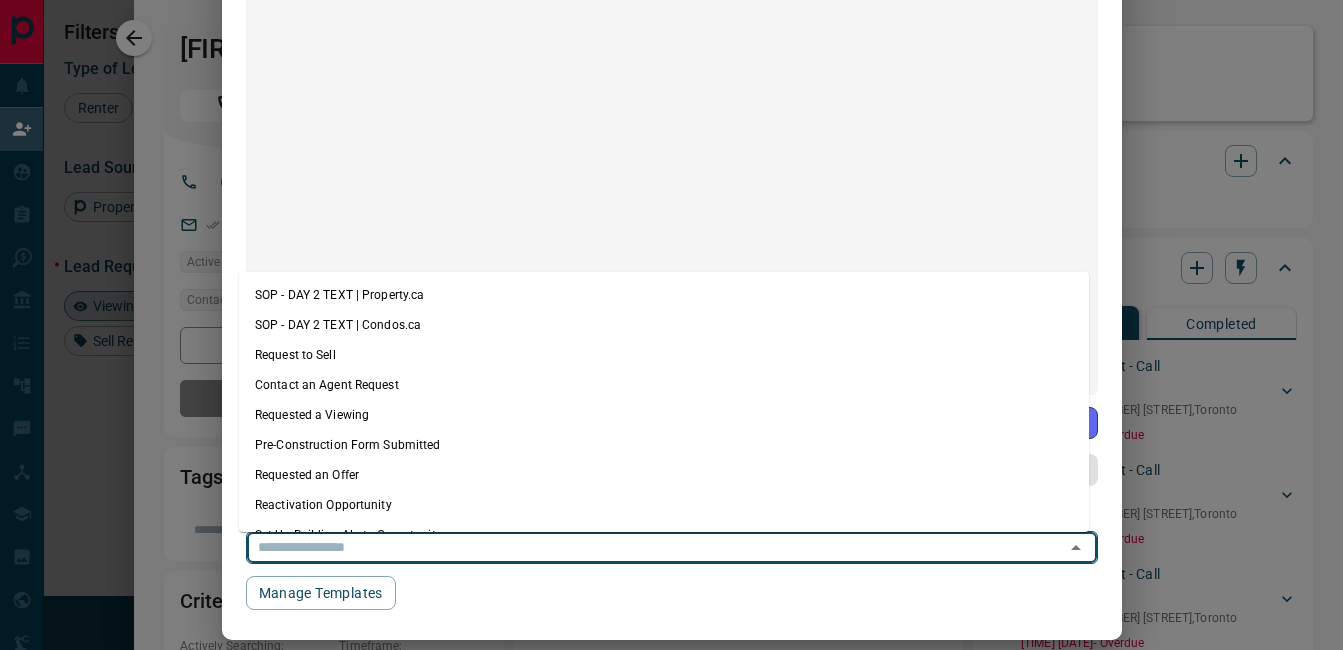 click on "Requested a Viewing" at bounding box center (664, 415) 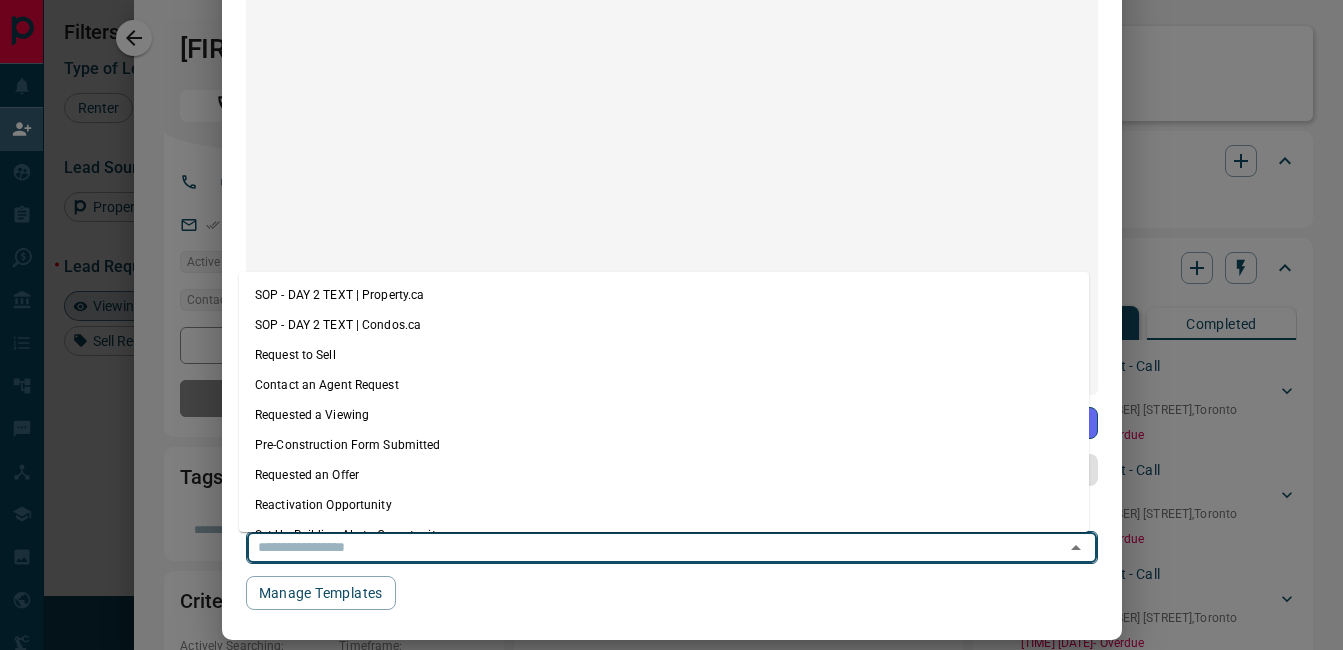 type on "**********" 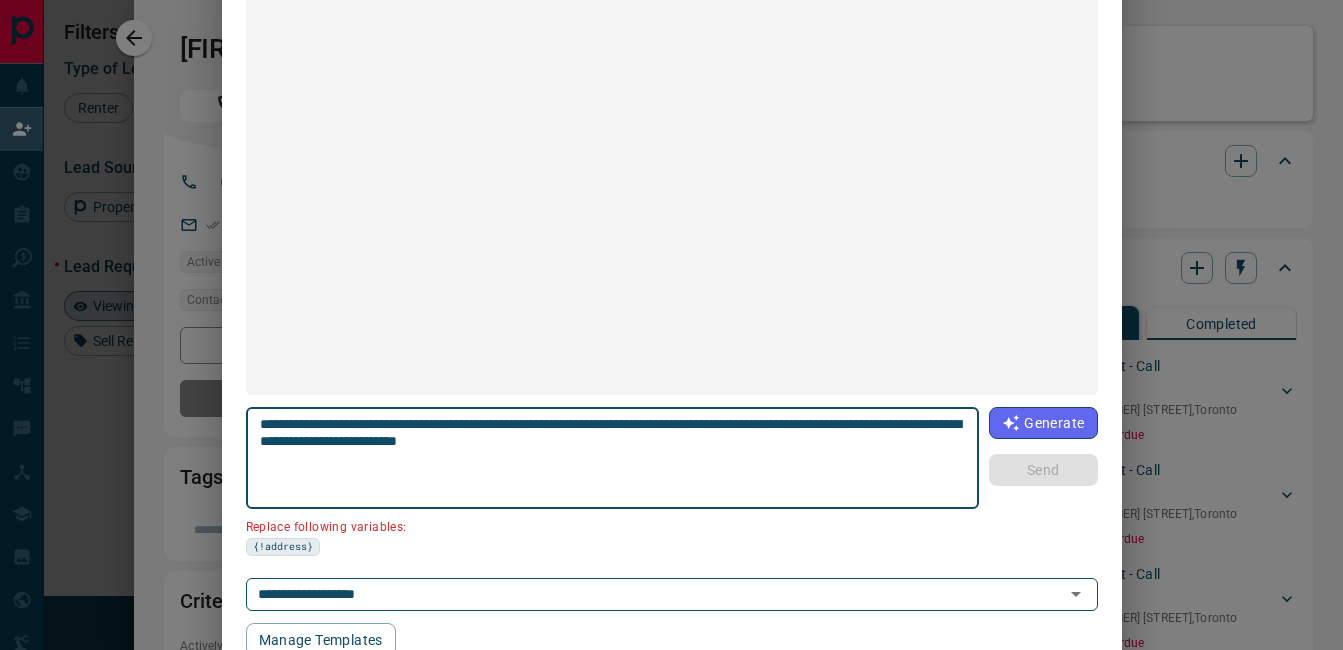 drag, startPoint x: 658, startPoint y: 420, endPoint x: 720, endPoint y: 428, distance: 62.514 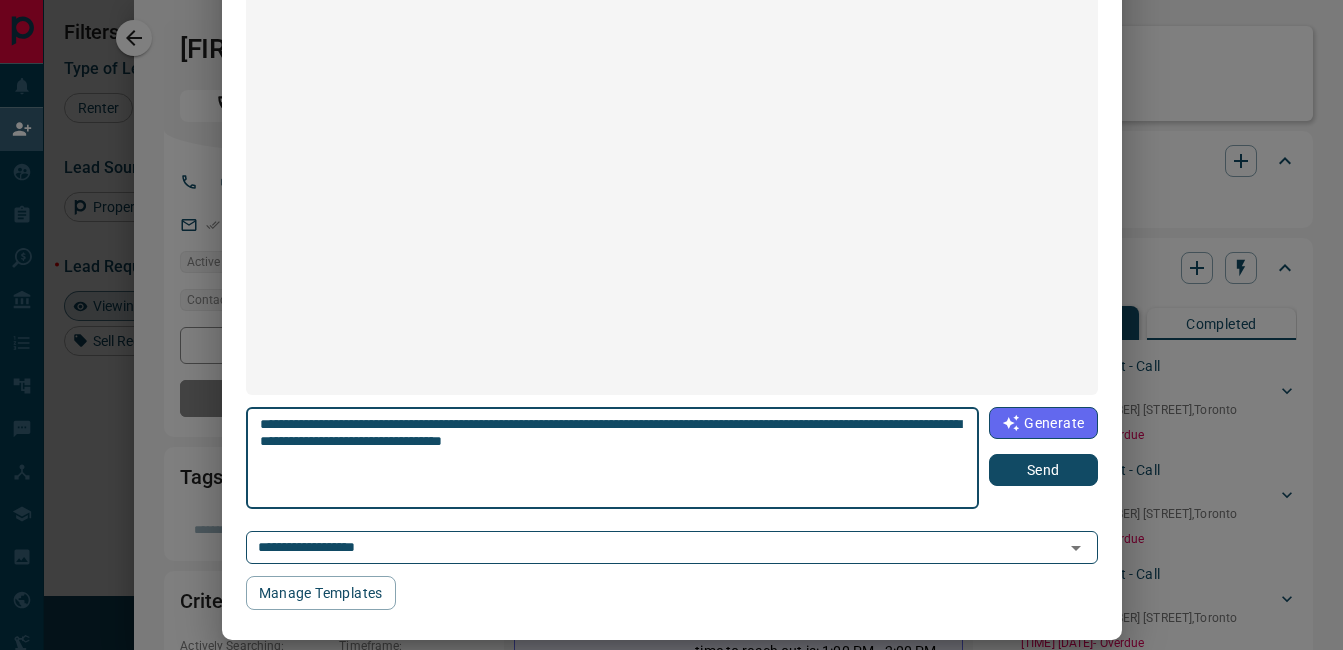 click on "**********" at bounding box center [613, 458] 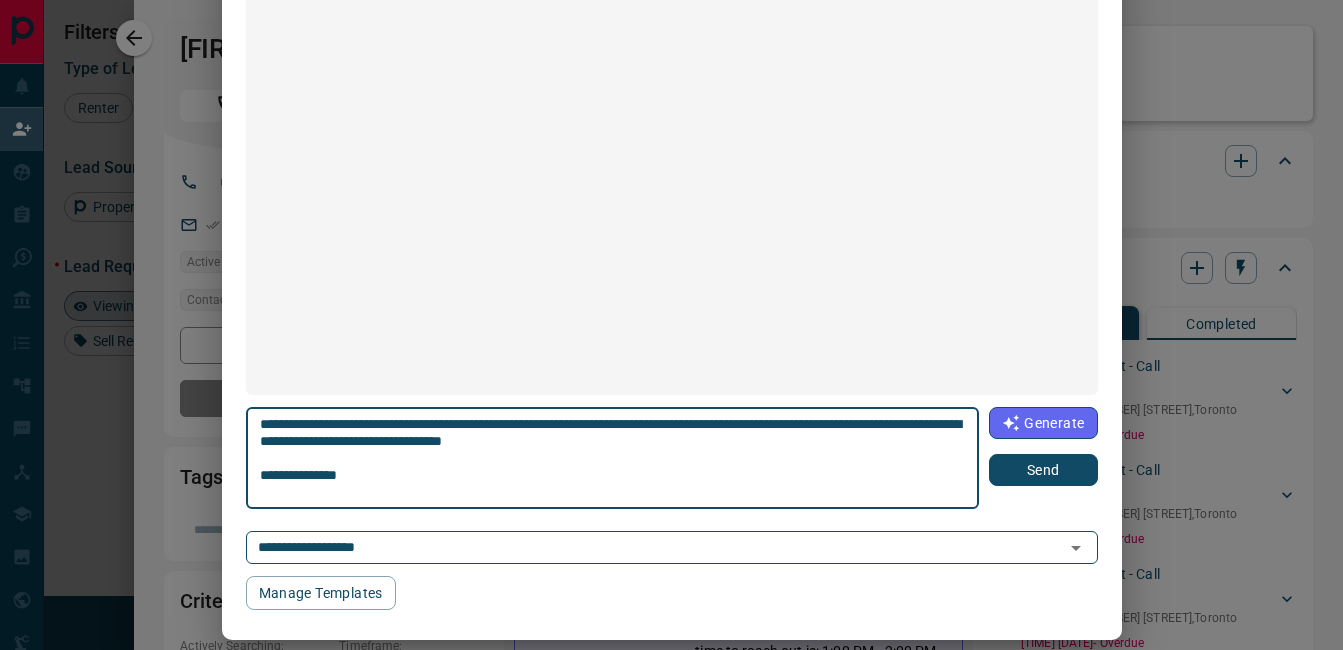 type on "**********" 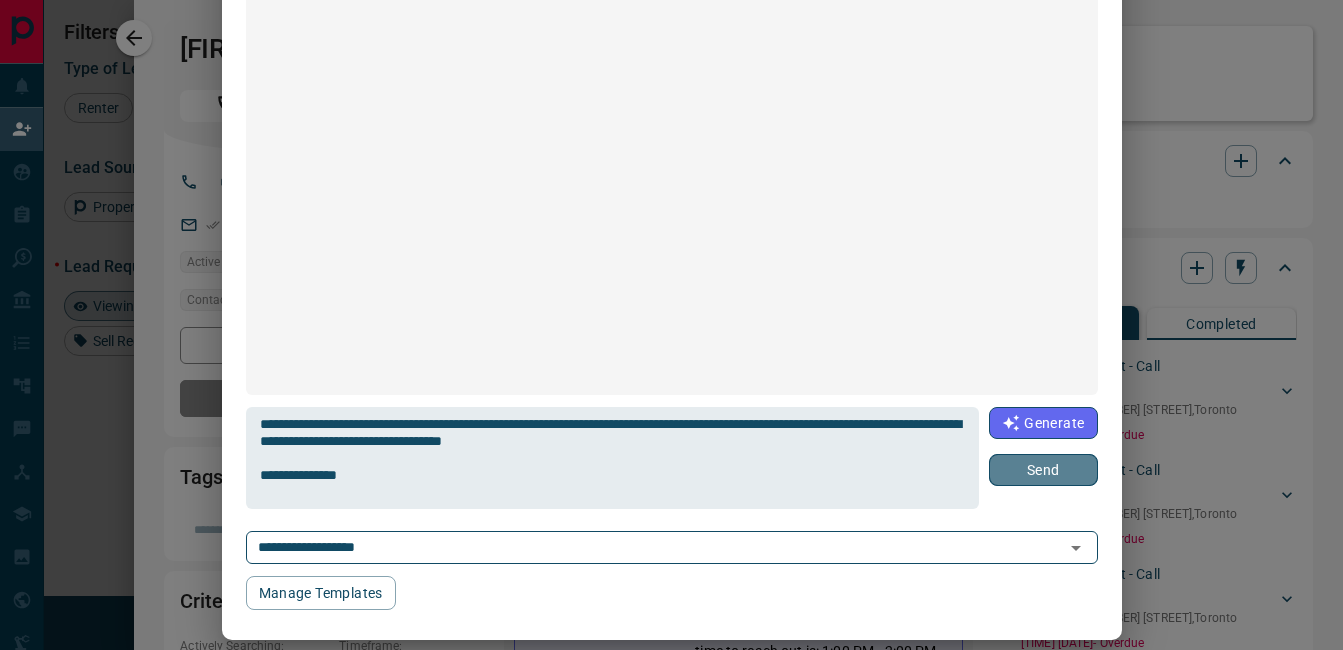 click on "Send" at bounding box center (1043, 470) 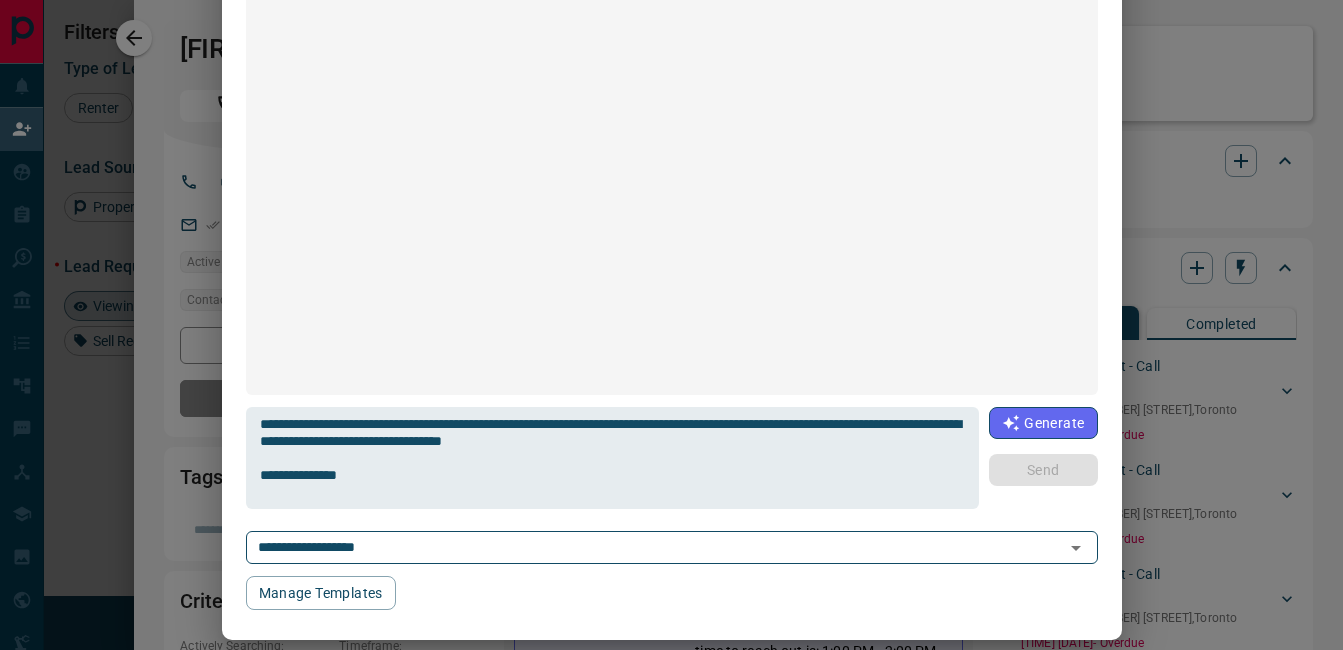 type 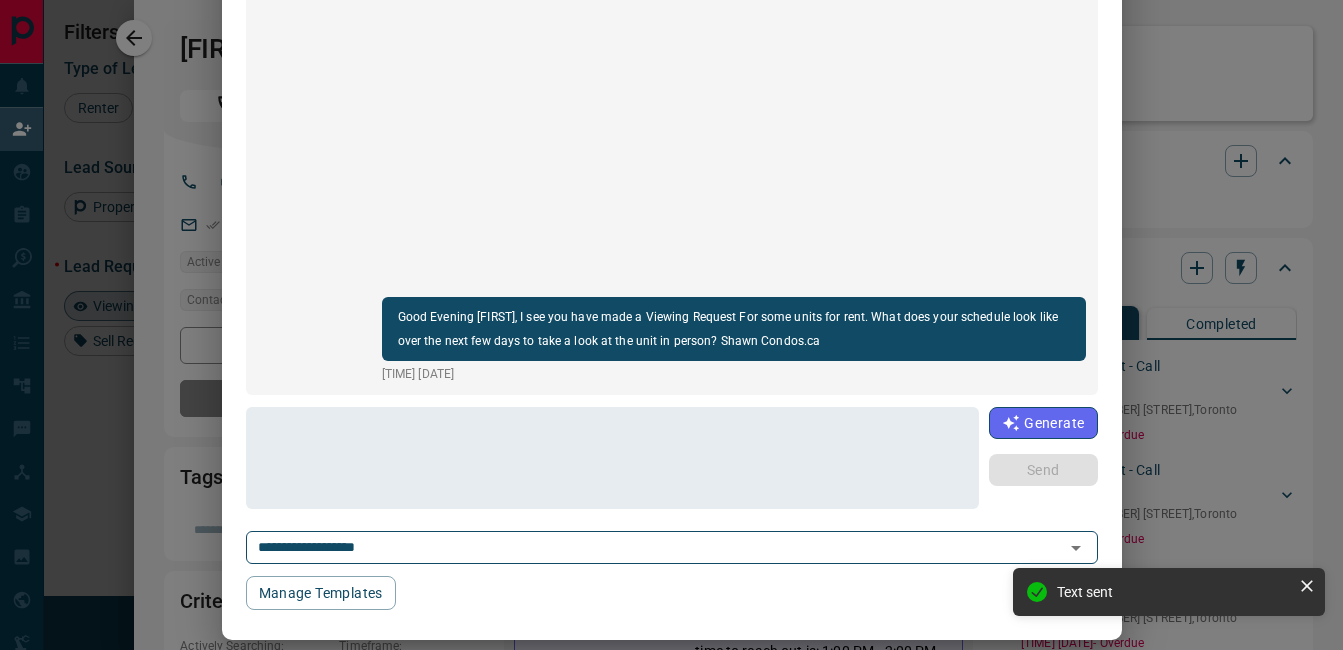 click on "**********" at bounding box center [671, 325] 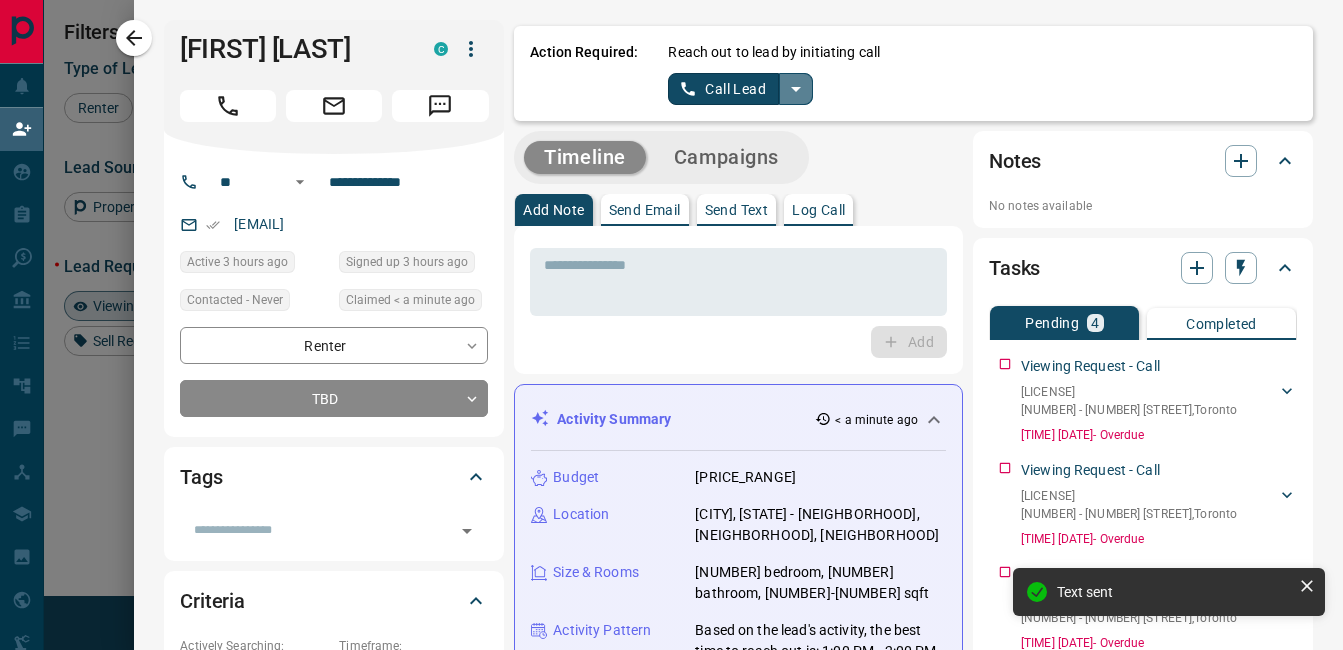 click 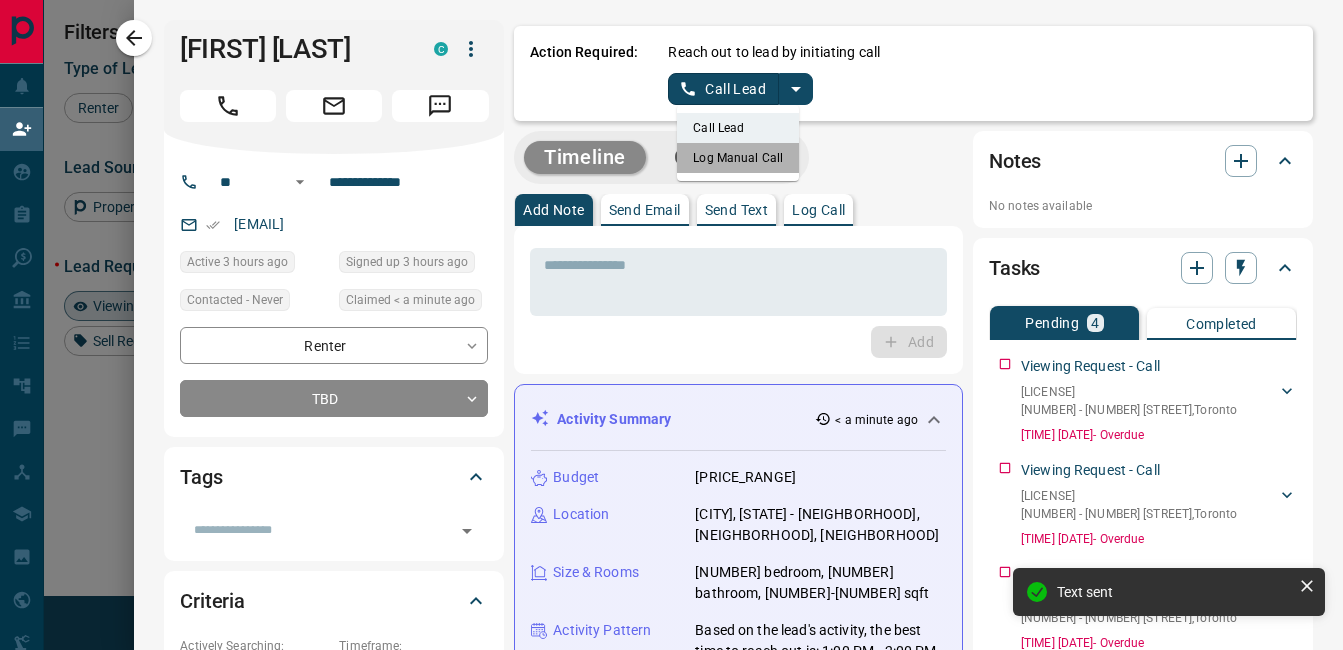 click on "Log Manual Call" at bounding box center [738, 158] 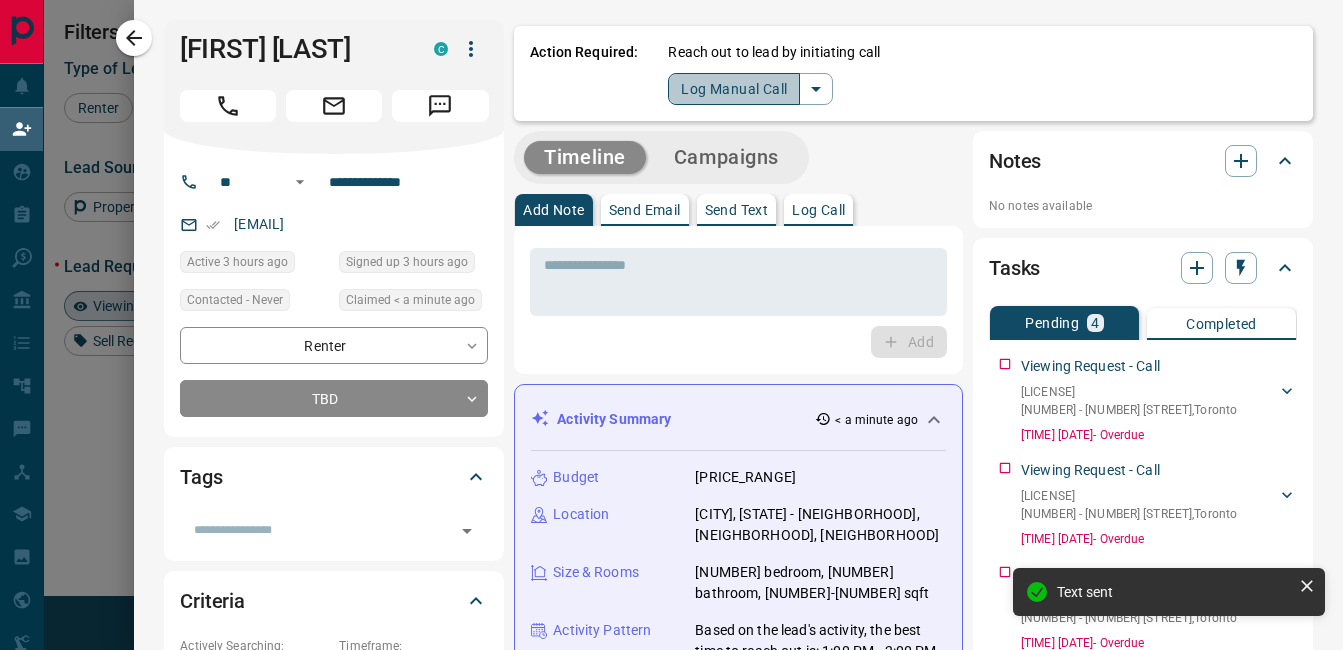 click on "Log Manual Call" at bounding box center [734, 89] 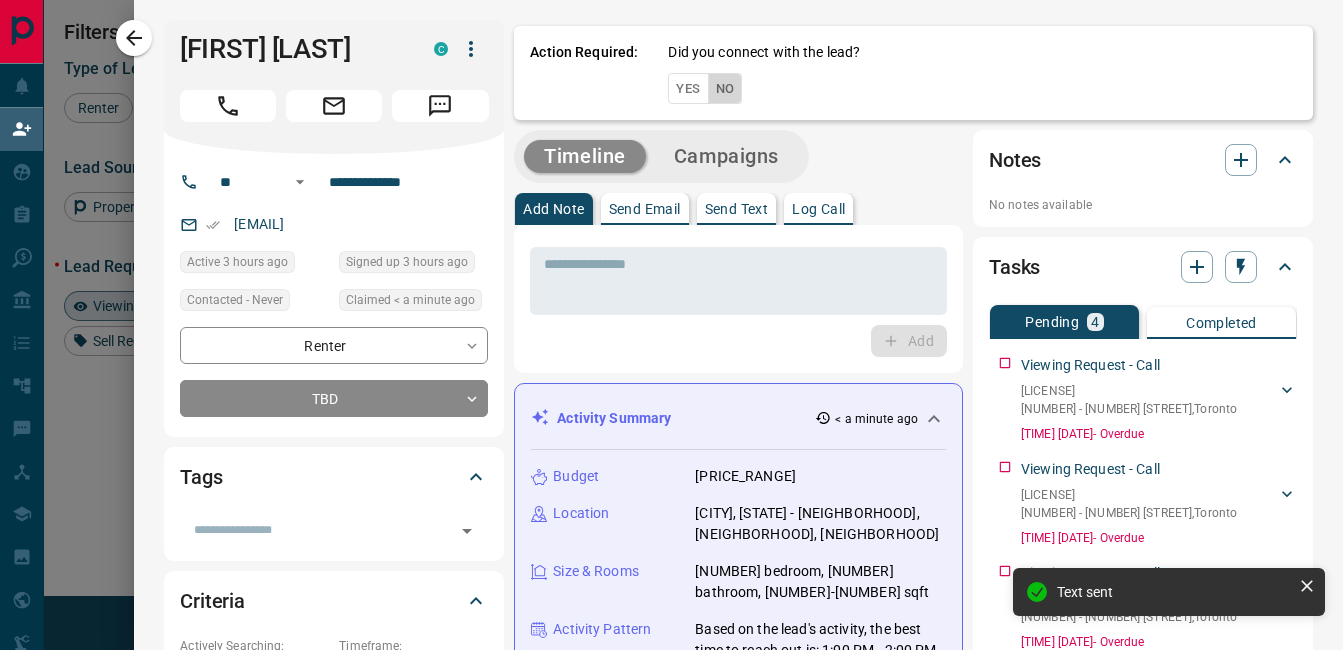 click on "No" at bounding box center (725, 88) 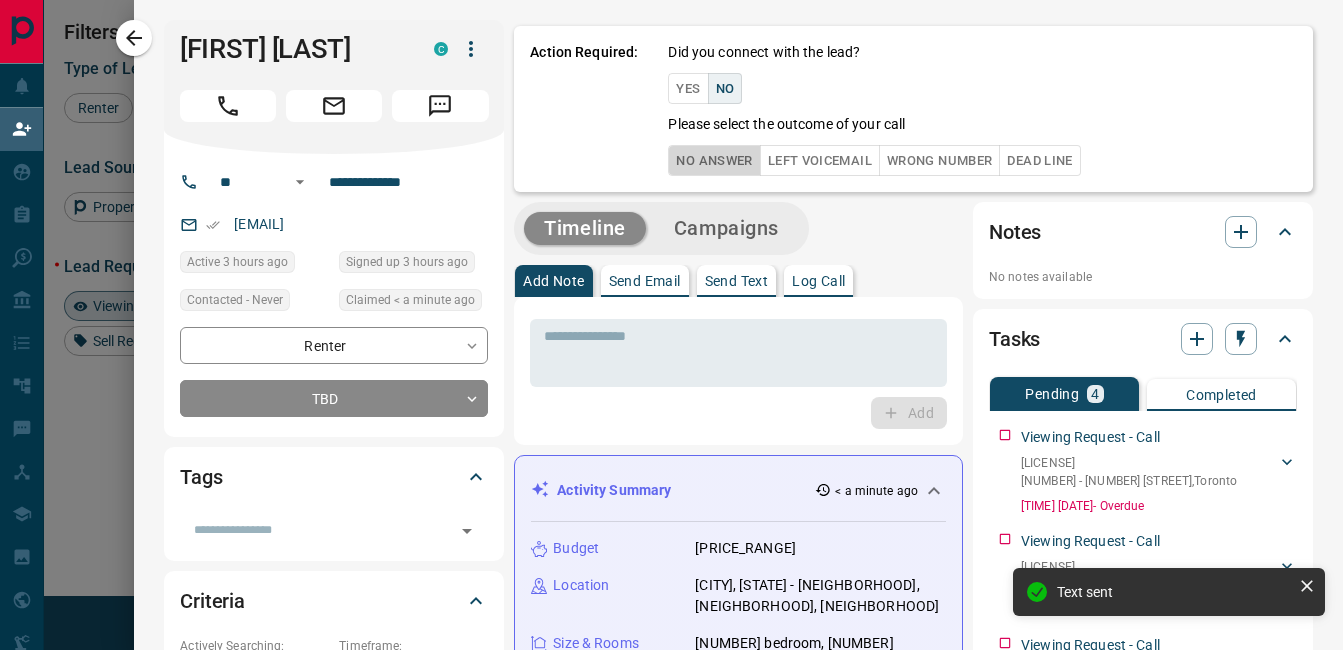 click on "No Answer" at bounding box center [714, 160] 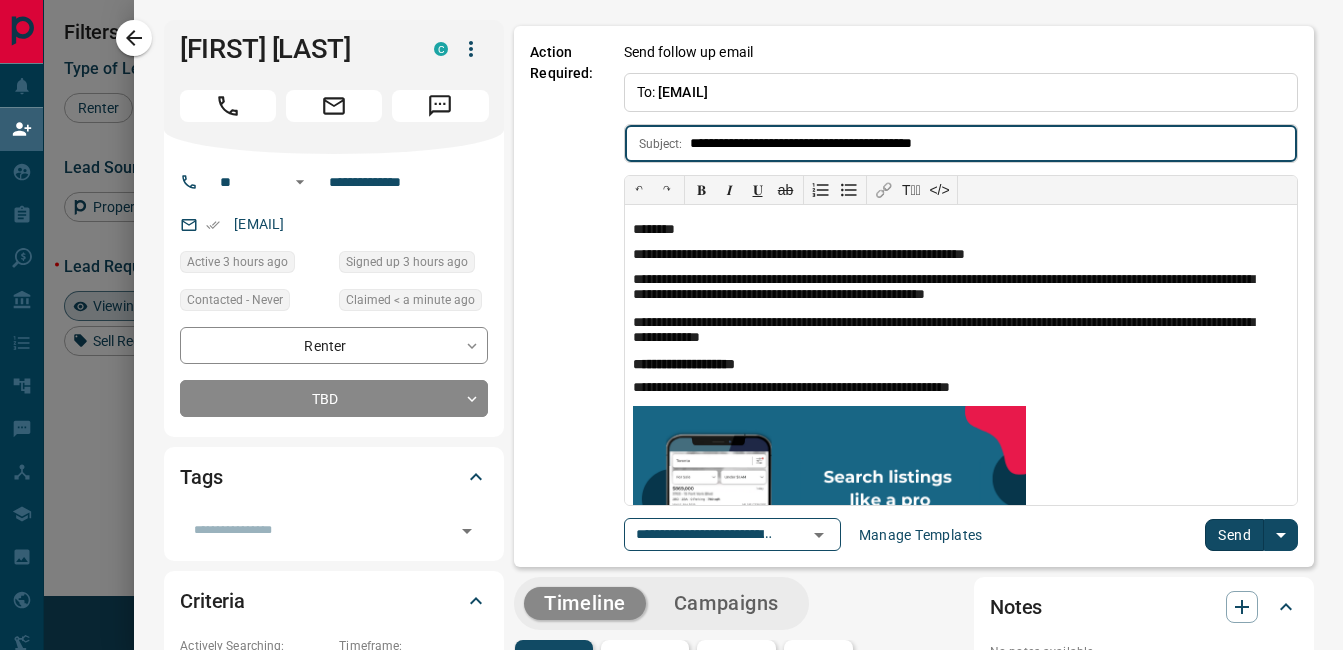 click on "Send" at bounding box center (1234, 535) 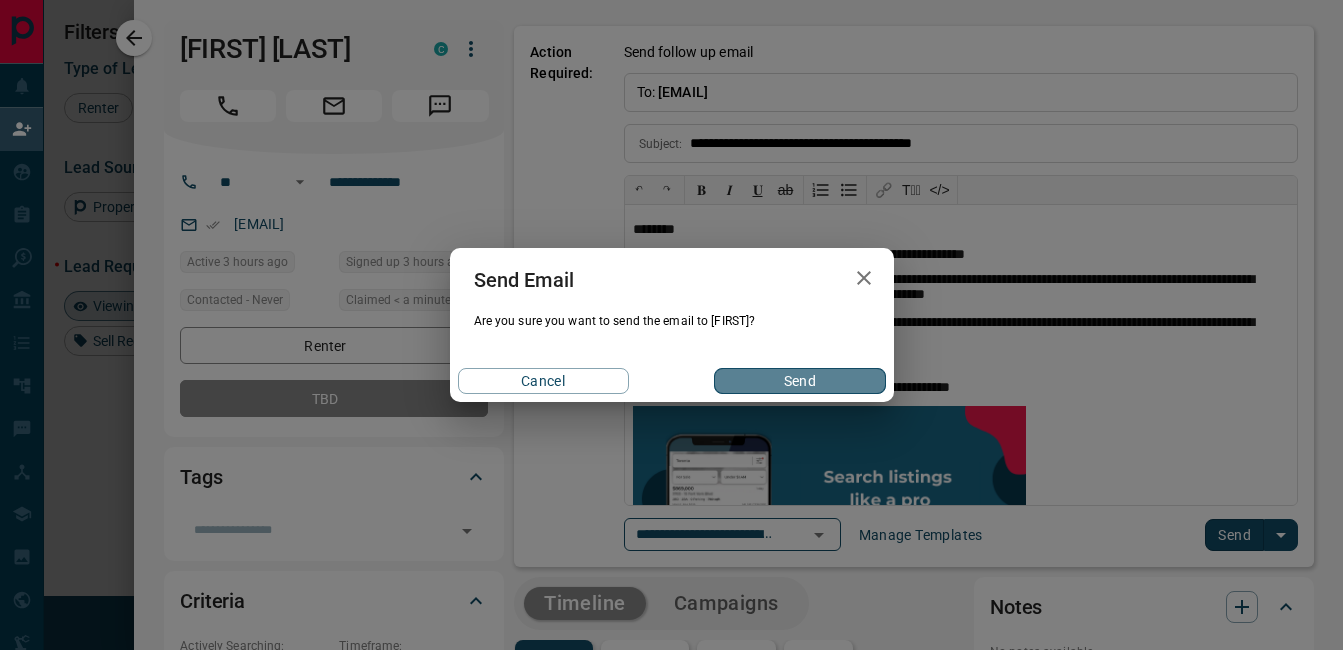 click on "Send" at bounding box center (799, 381) 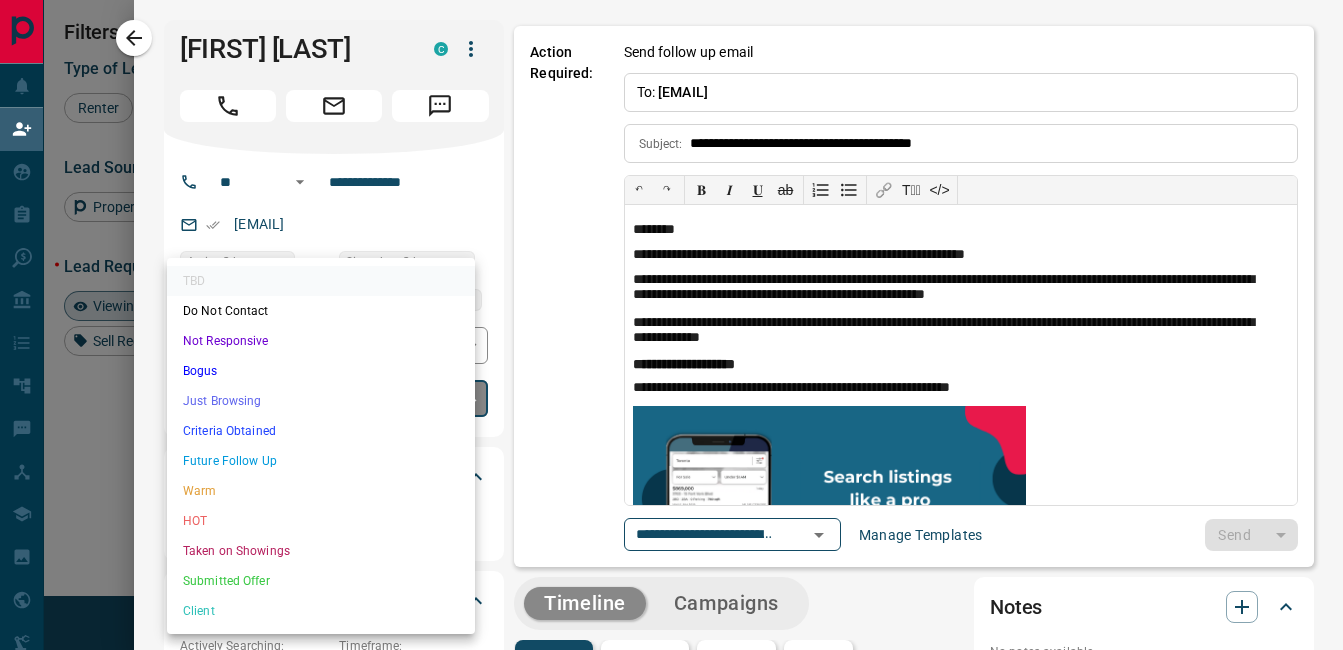 click on "Lead Transfers Claim Leads My Leads Tasks Opportunities Deals Campaigns Automations Messages Broker Bay Training Media Services Agent Resources Precon Worksheet Mobile Apps Disclosure Logout My Daily Quota Renter [NUMBER] / [NUMBER] Buyer [NUMBER] / [NUMBER] Precon [NUMBER] / [NUMBER] Filters [NUMBER] Lead Transfers [NUMBER] Refresh Name Contact Search   Search Range Location Requests AI Status Recent Opportunities ([NUMBER]d) Renter [FIRST] [LAST] C [EMAIL] +[PHONE] $[PRICE] - $[PRICE] [CITY], [NEIGHBORHOOD] Viewing Request   ( [NUMBER] ) Back to Site Requested a Viewing Renter [FIRST] [LAST] C [EMAIL] +[PHONE] Active $[PRICE] - $[PRICE] [CITY], [NEIGHBORHOOD], [NEIGHBORHOOD], [NEIGHBORHOOD] Viewing Request   ( [NUMBER] ) High Interest Requested a Viewing Renter [FIRST] [LAST] C [EMAIL] +[PHONE] Active $[PRICE] - $[PRICE] [CITY], [NEIGHBORHOOD] Viewing Request   ( [NUMBER] ) Requested a Viewing Renter [FIRST] [LAST] C [EMAIL] +[PHONE] $[PRICE] - $[PRICE] [CITY], [NEIGHBORHOOD] Viewing Request   ( [NUMBER] ) Requested a Viewing High Interest Renter [FIRST] [LAST] C [EMAIL] +[PHONE] $[PRICE] - $[PRICE]   ( [NUMBER] ) C" at bounding box center [671, 280] 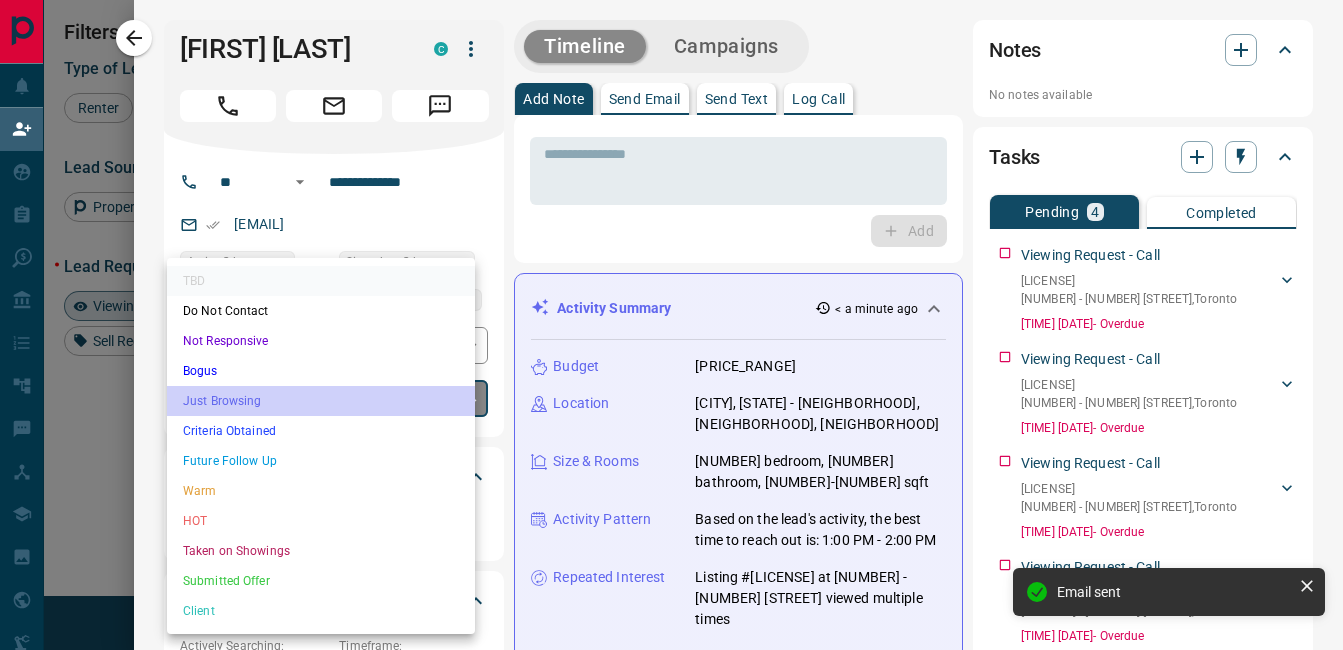 click on "Just Browsing" at bounding box center [321, 401] 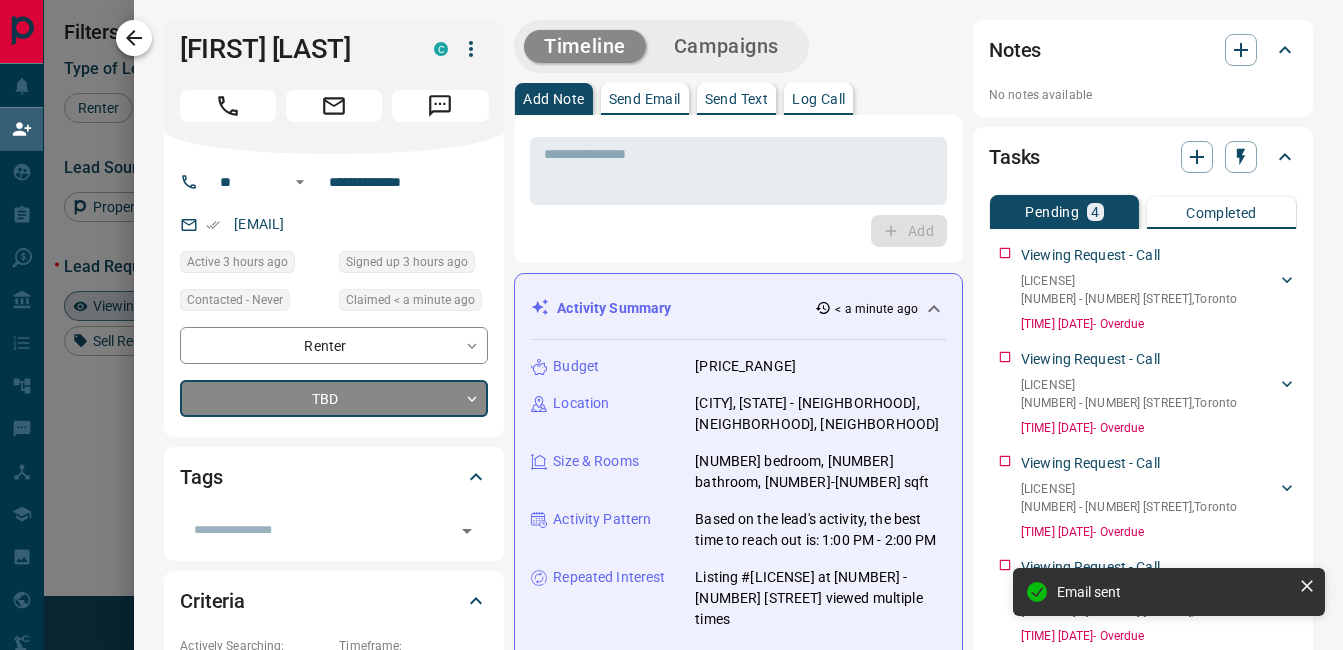 type on "*" 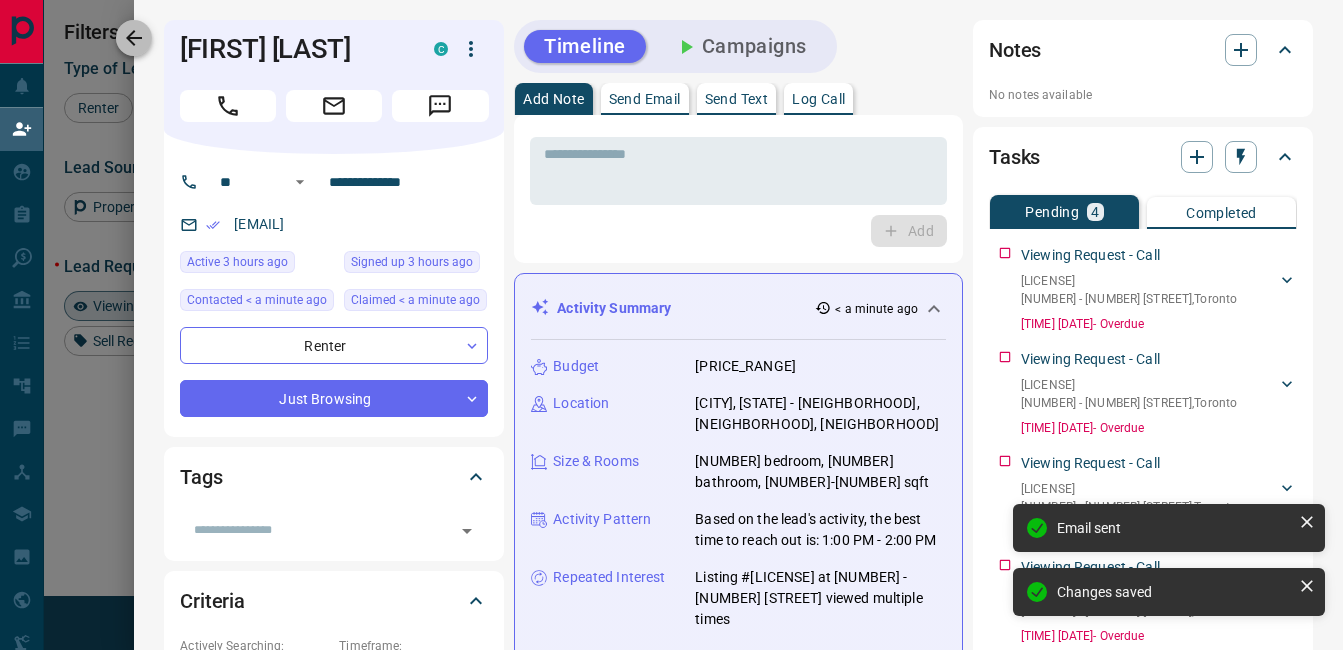 click 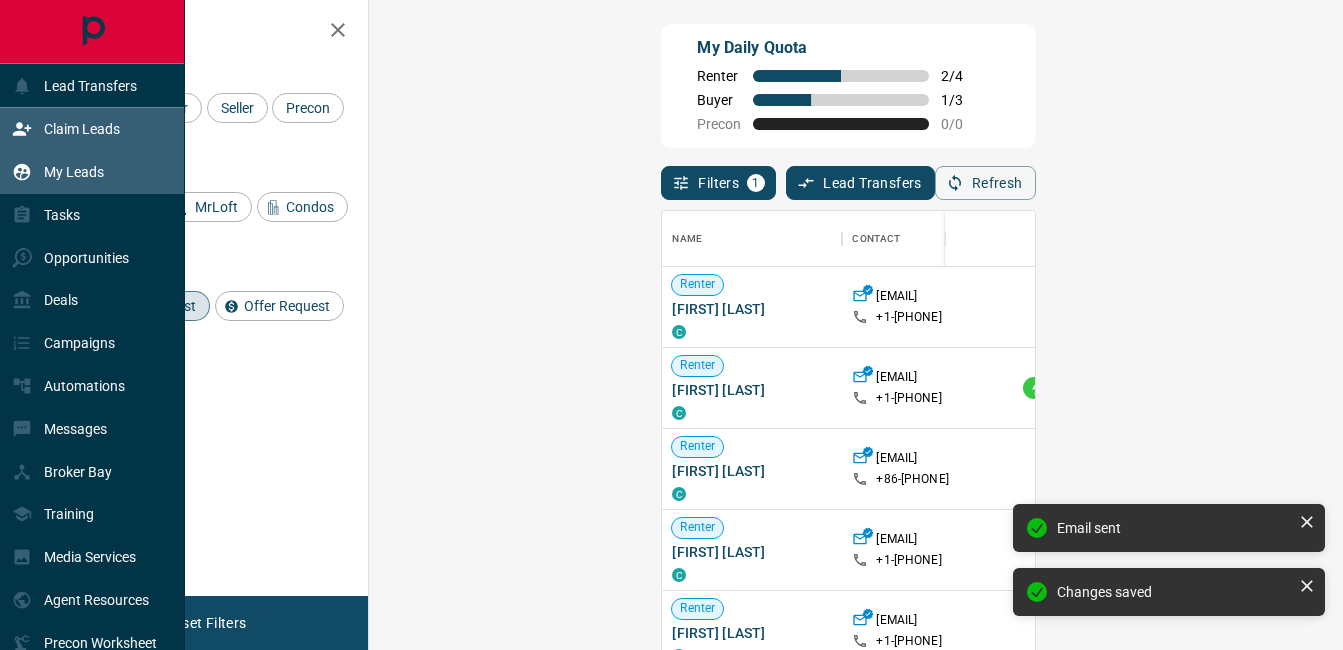 scroll, scrollTop: 16, scrollLeft: 16, axis: both 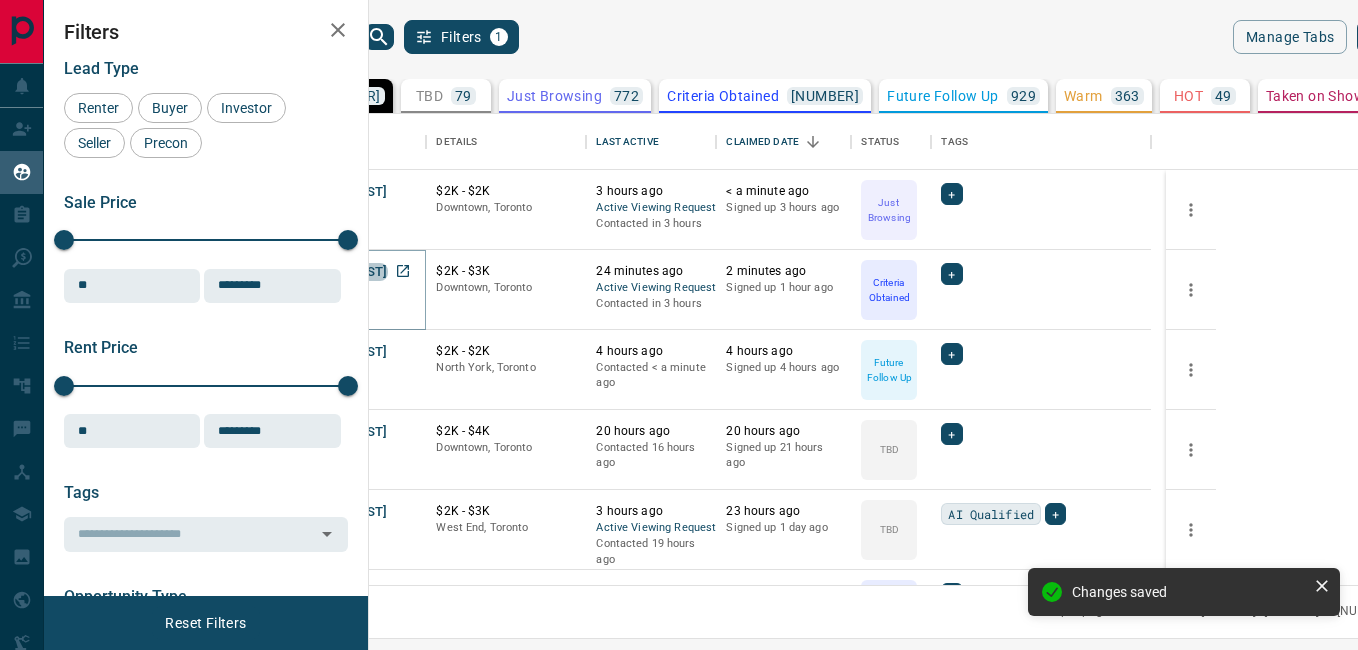 click on "[FIRST] [LAST]" at bounding box center (341, 272) 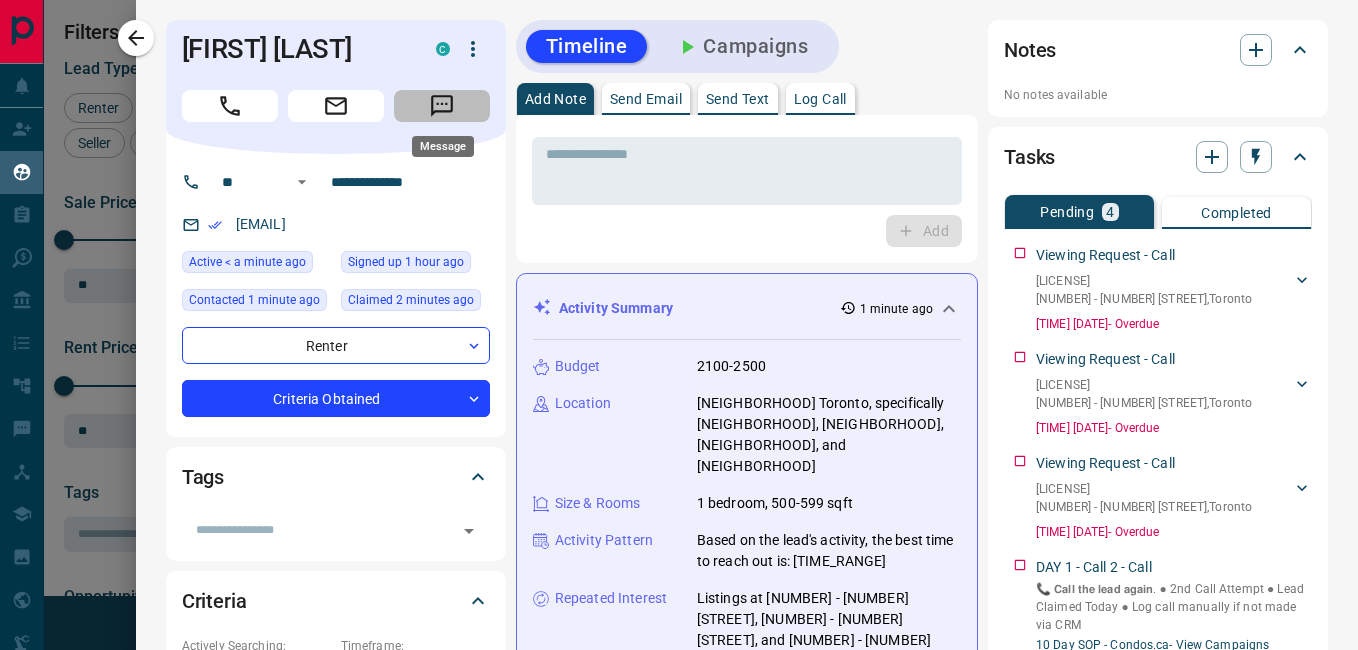 click 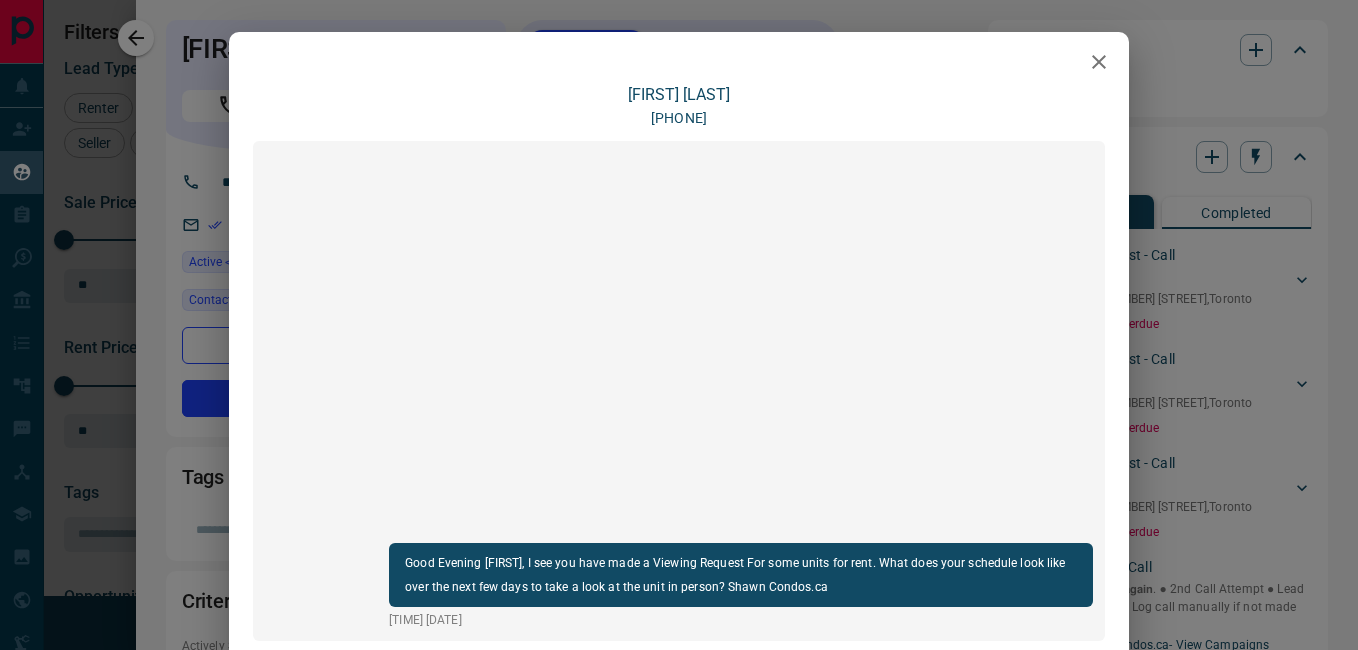 scroll, scrollTop: 246, scrollLeft: 0, axis: vertical 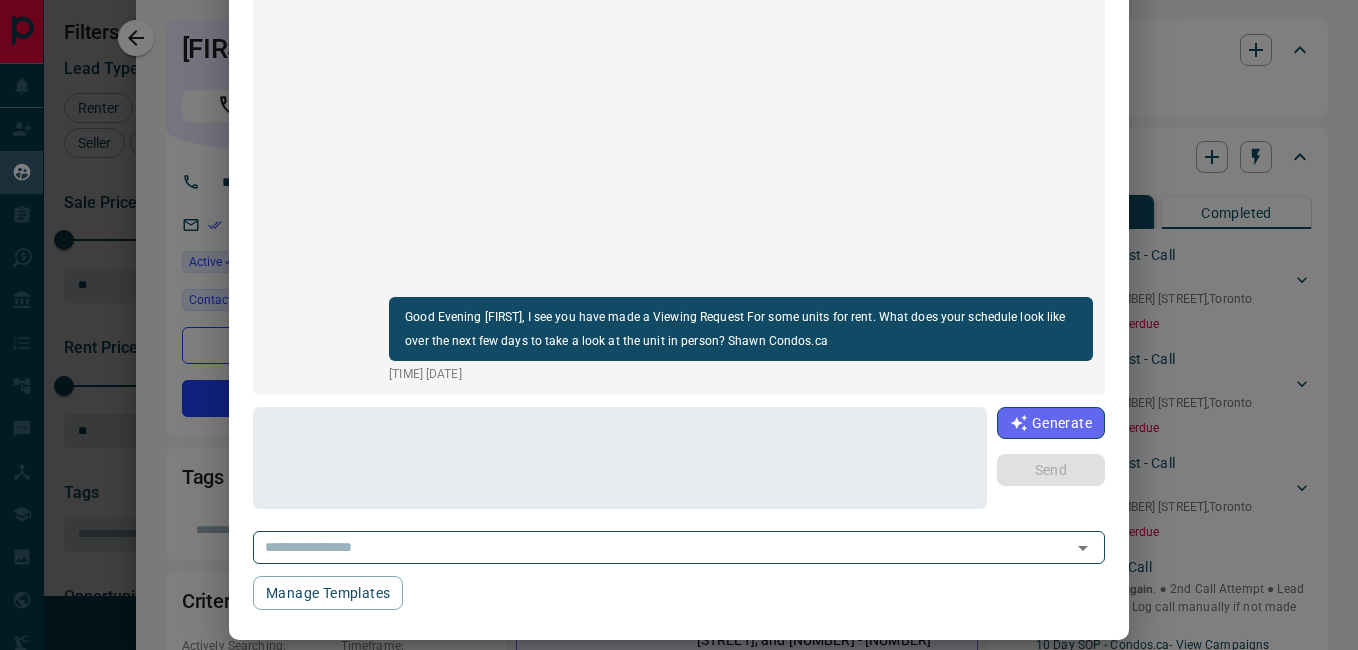 click on "[FIRST] [LAST] [PHONE] Good Evening [FIRST], I see you have made a Viewing Request For some units for rent. What does your schedule look like over the next few days to take a look at the unit in person?
Shawn Condos.ca [TIME] [DATE] * ​Generate Send ​Manage Templates" at bounding box center (679, 325) 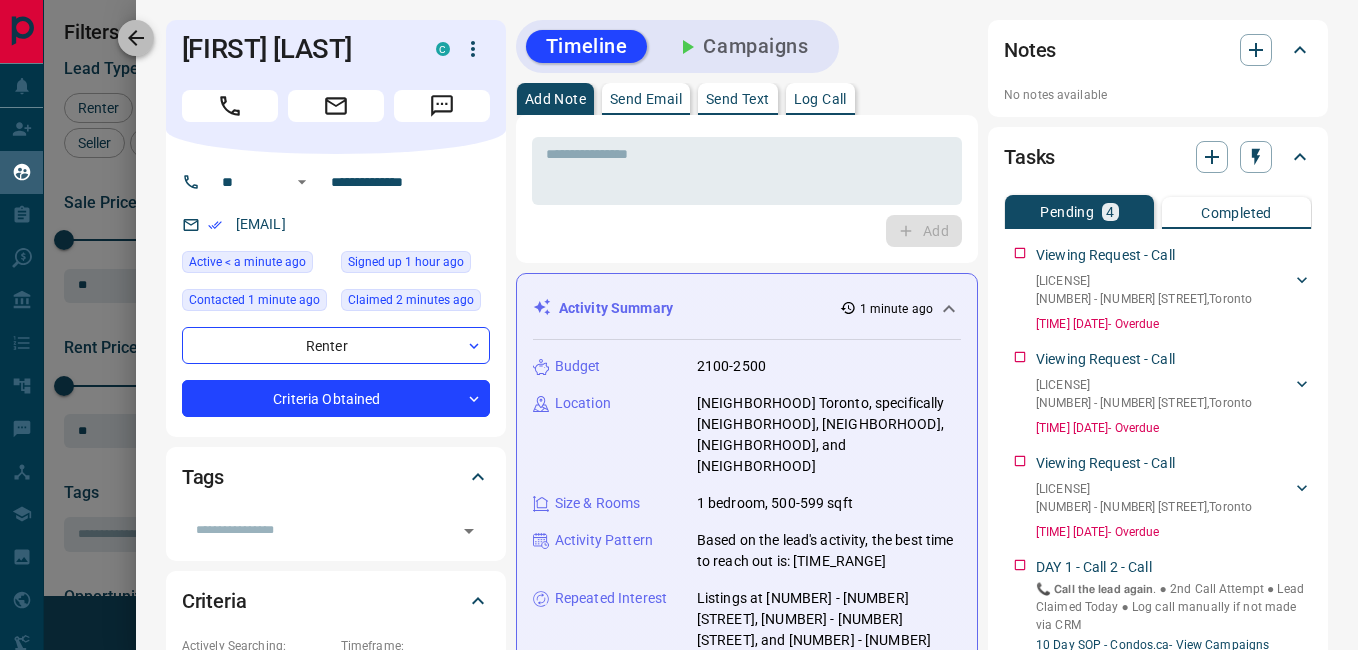 click 